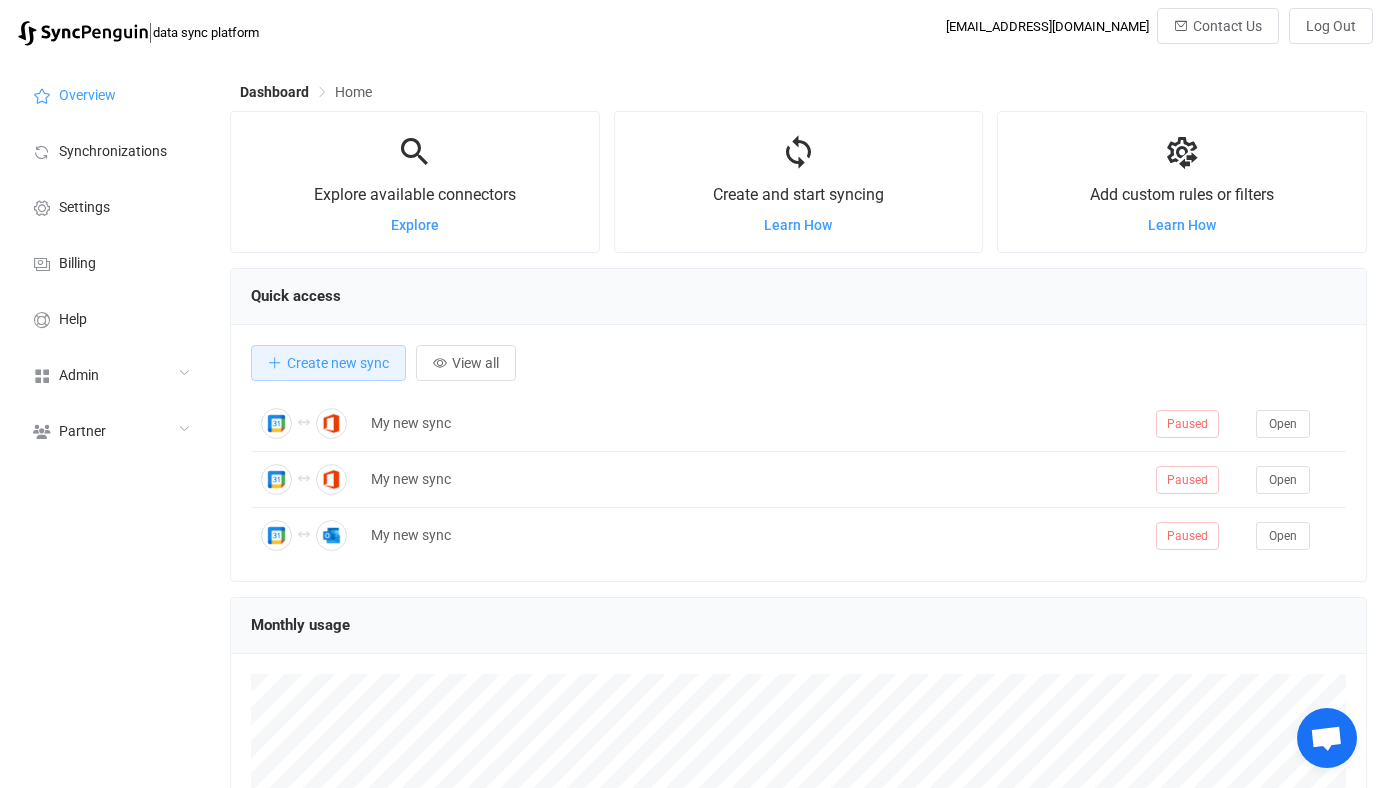 scroll, scrollTop: 0, scrollLeft: 0, axis: both 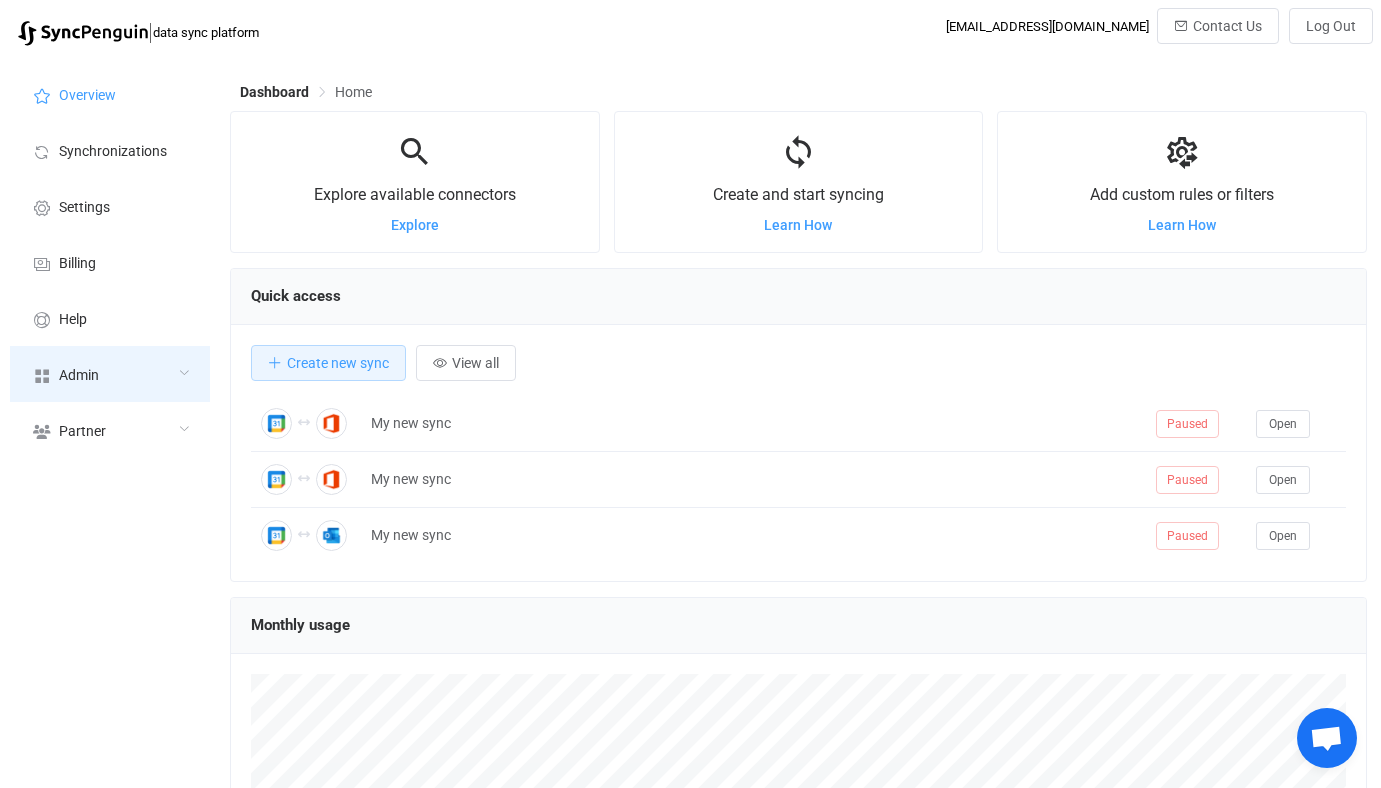 click on "Admin" at bounding box center (110, 374) 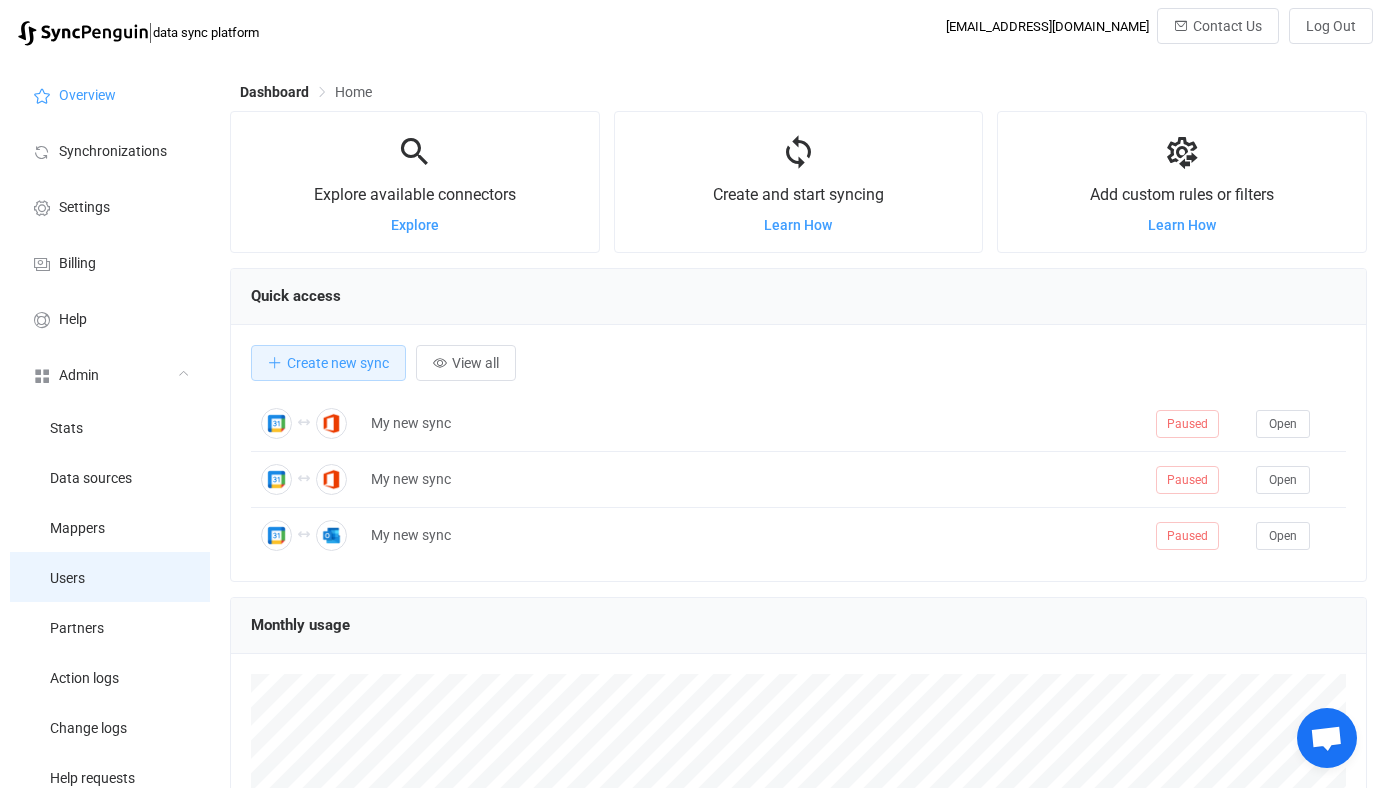 click on "Users" at bounding box center (110, 577) 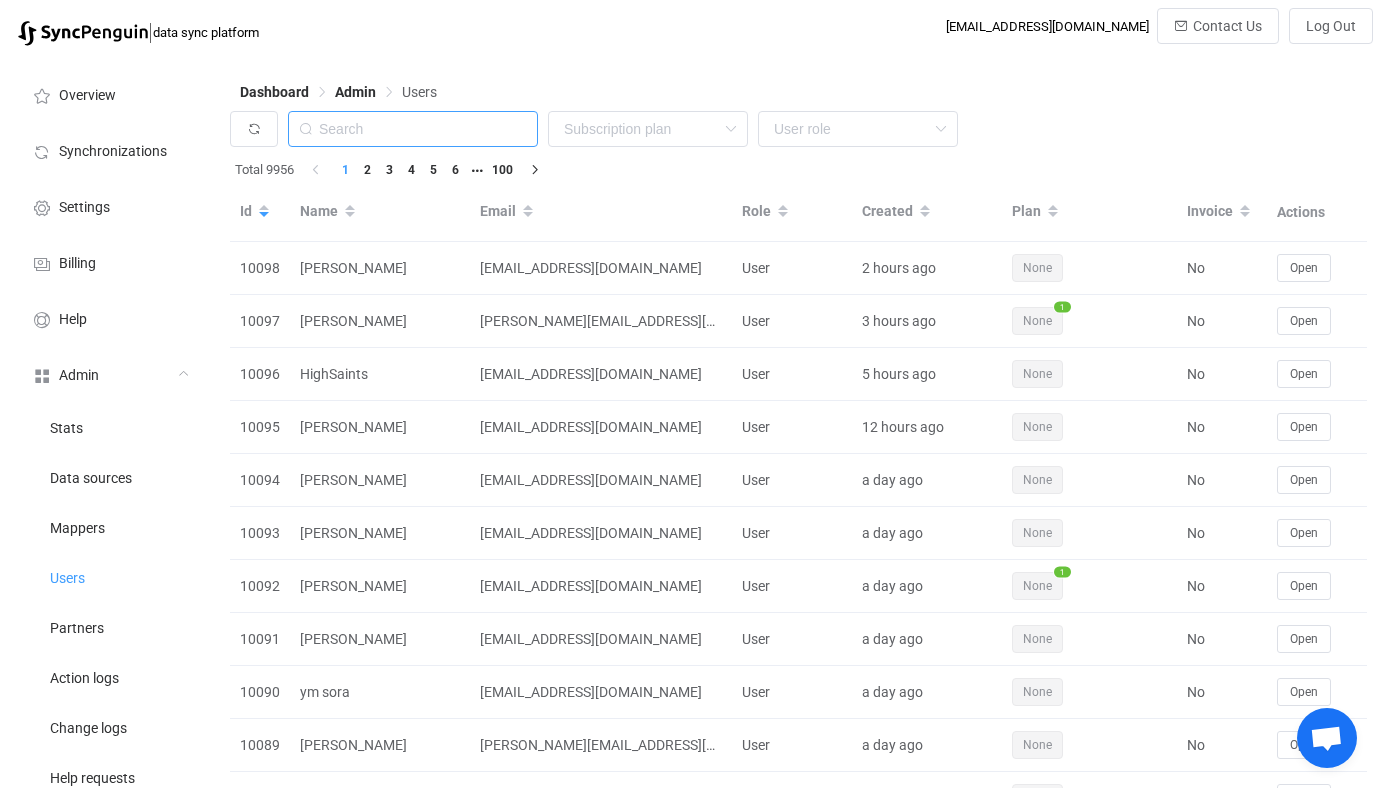 click at bounding box center (413, 129) 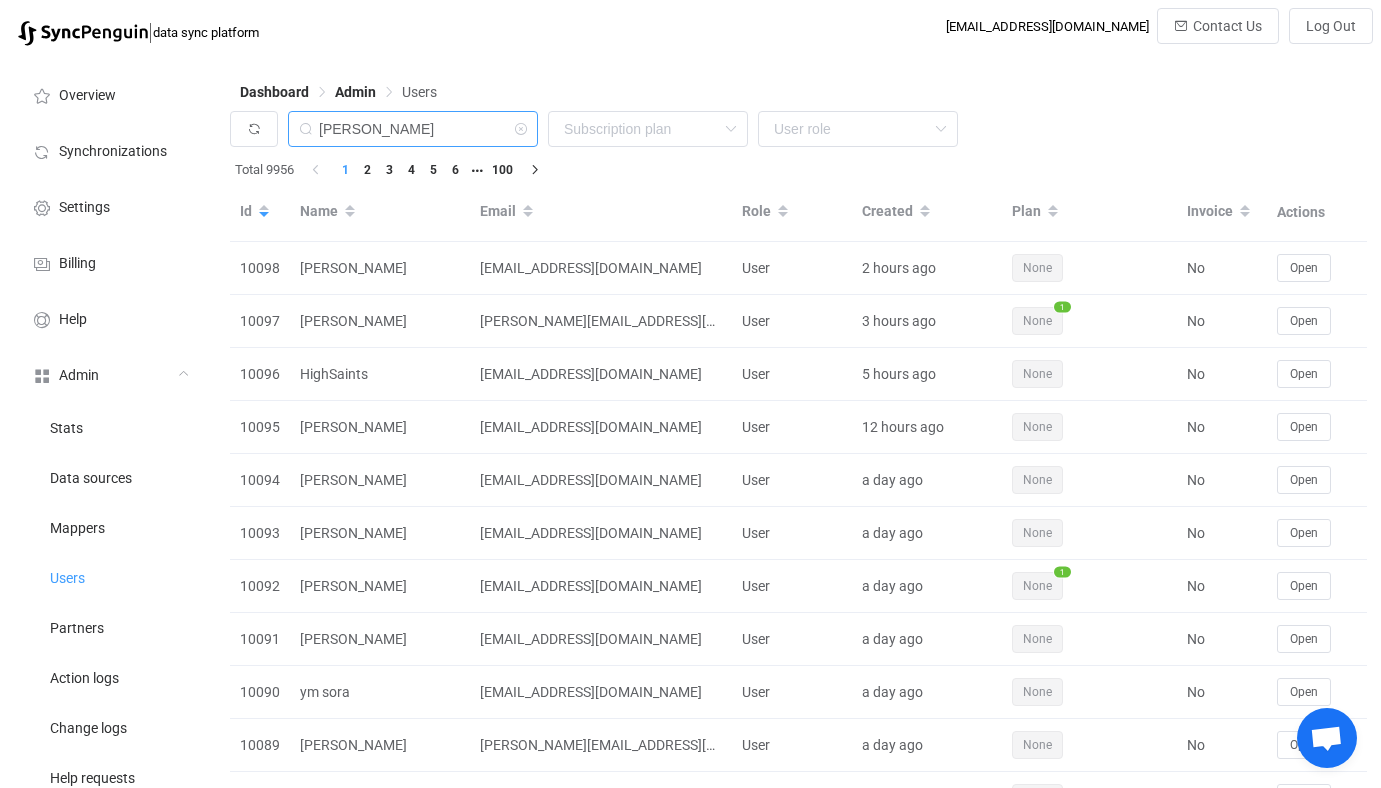 type on "phong" 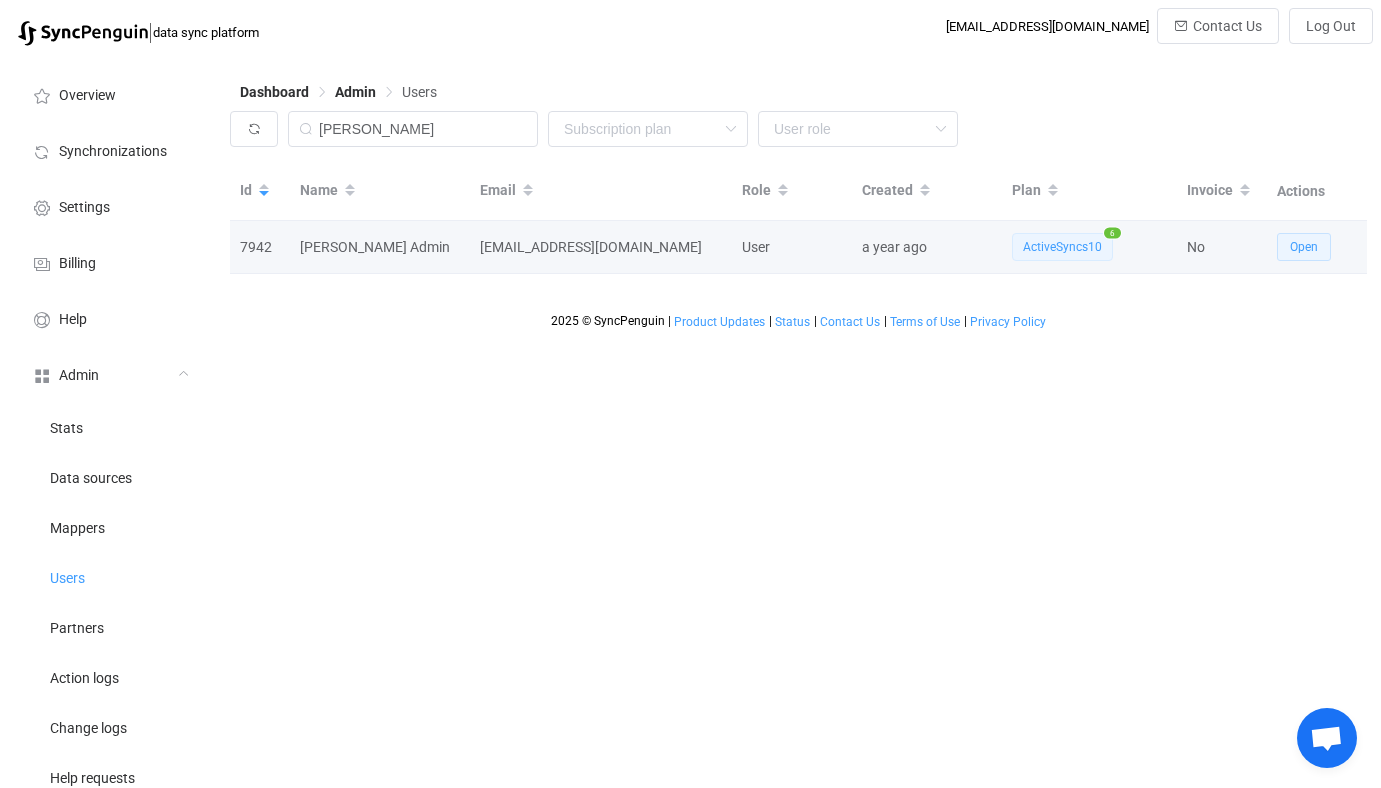 click on "Open" at bounding box center [1304, 247] 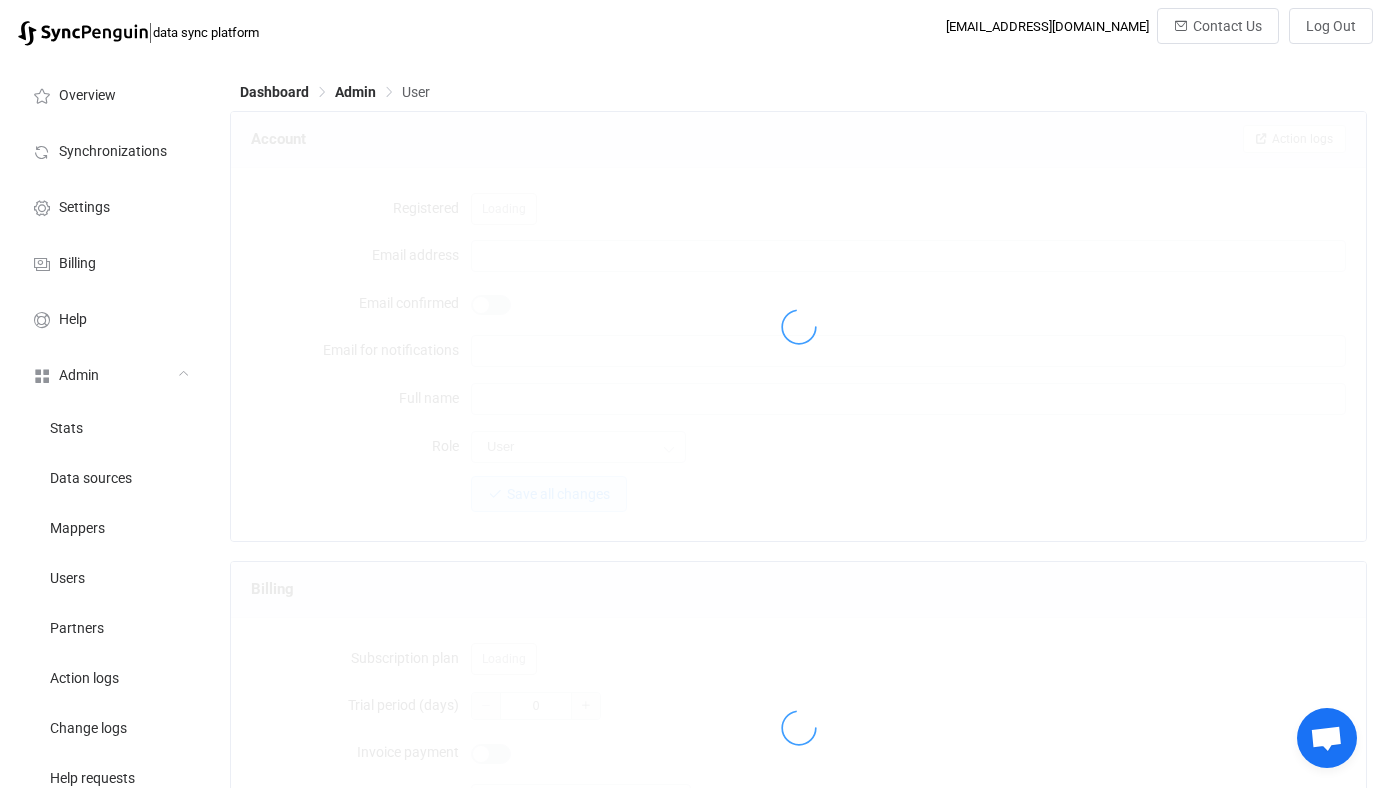 type on "phongadmin@caivis.com" 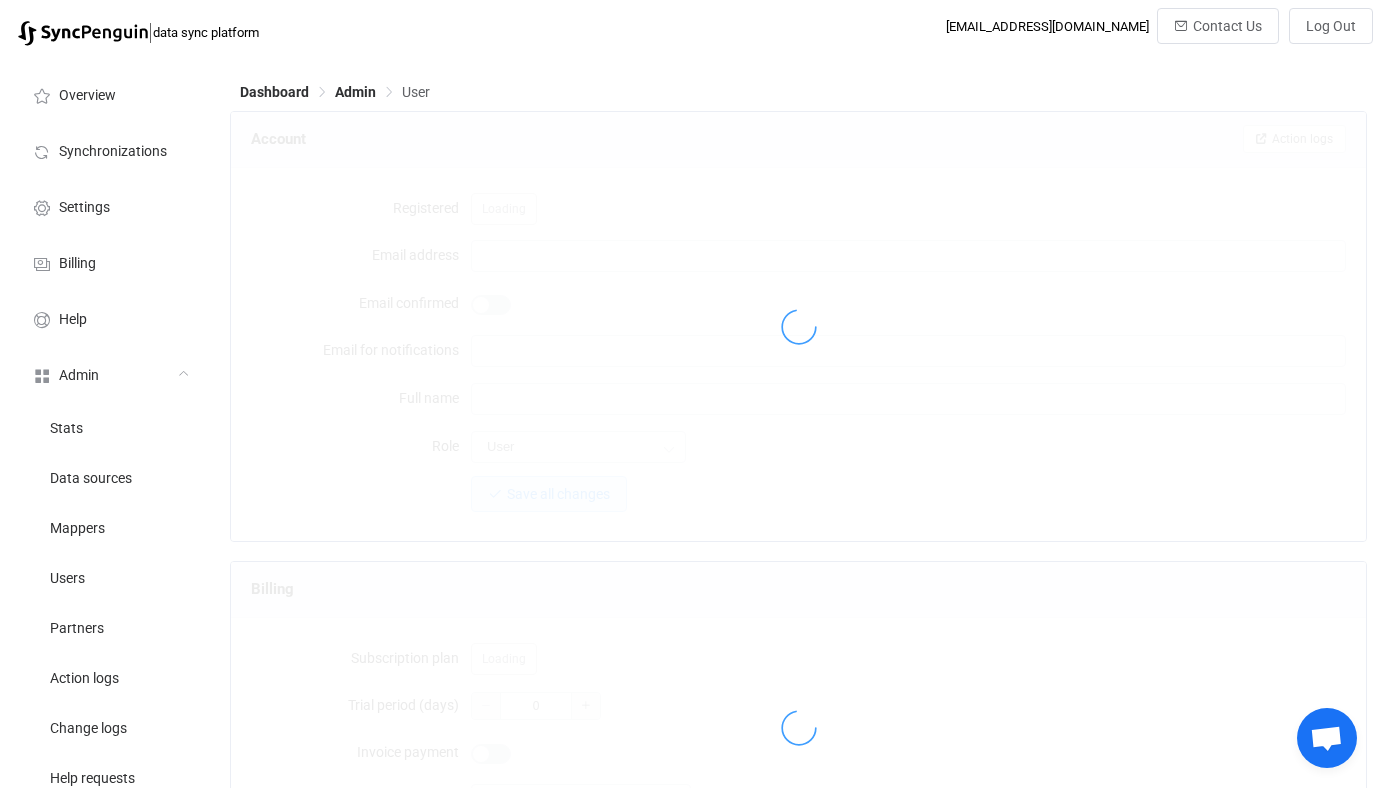 type on "dl-itglobal-corpit@zetaglobal.com" 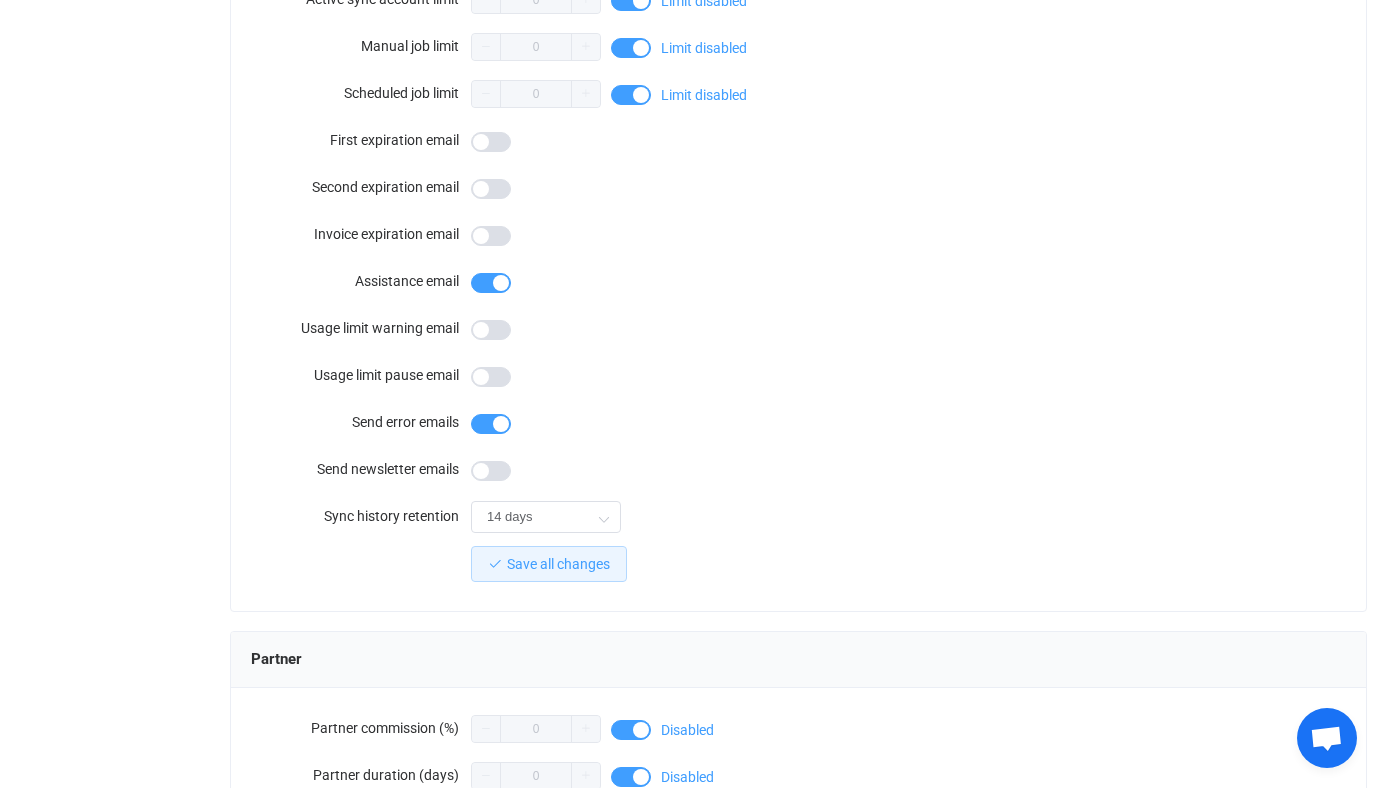 scroll, scrollTop: 1795, scrollLeft: 0, axis: vertical 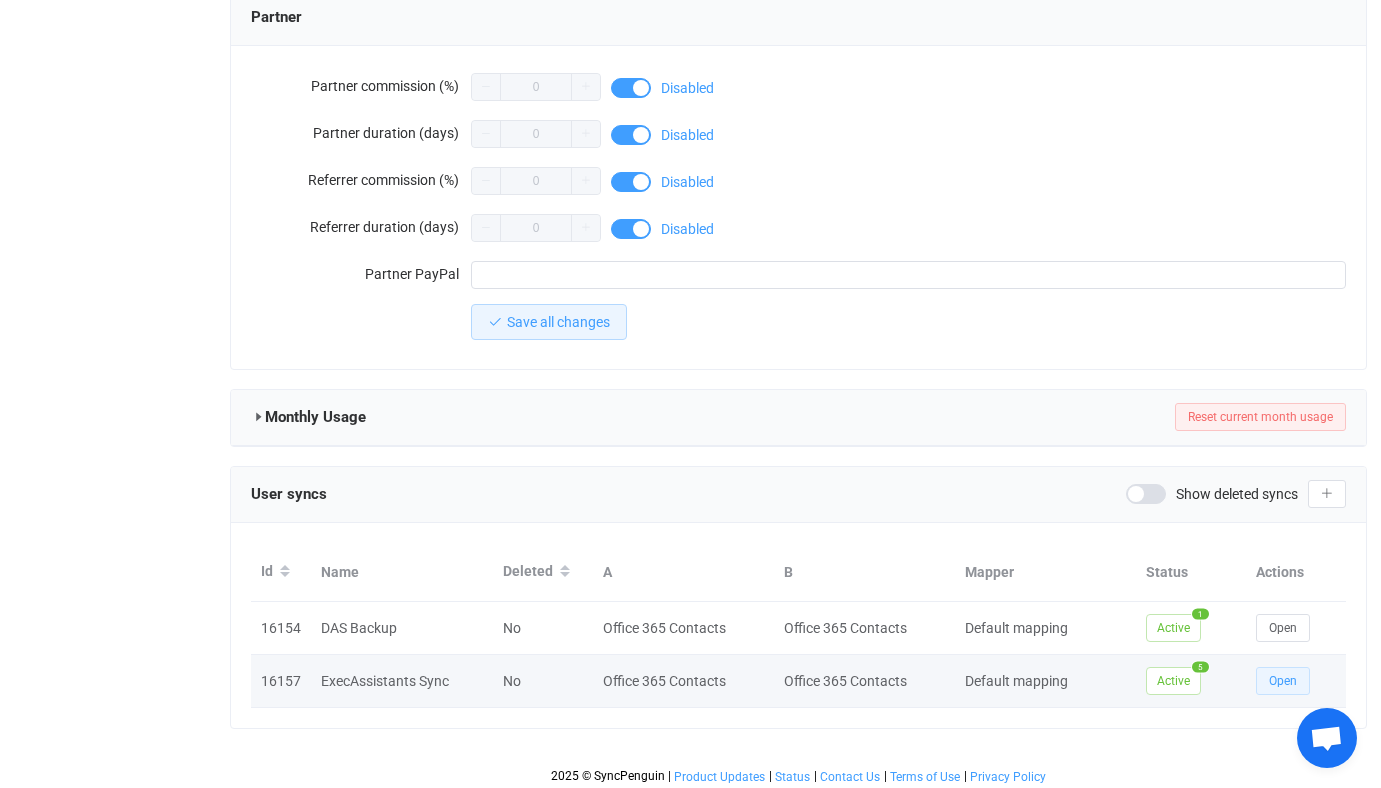 click on "Open" at bounding box center [1283, 681] 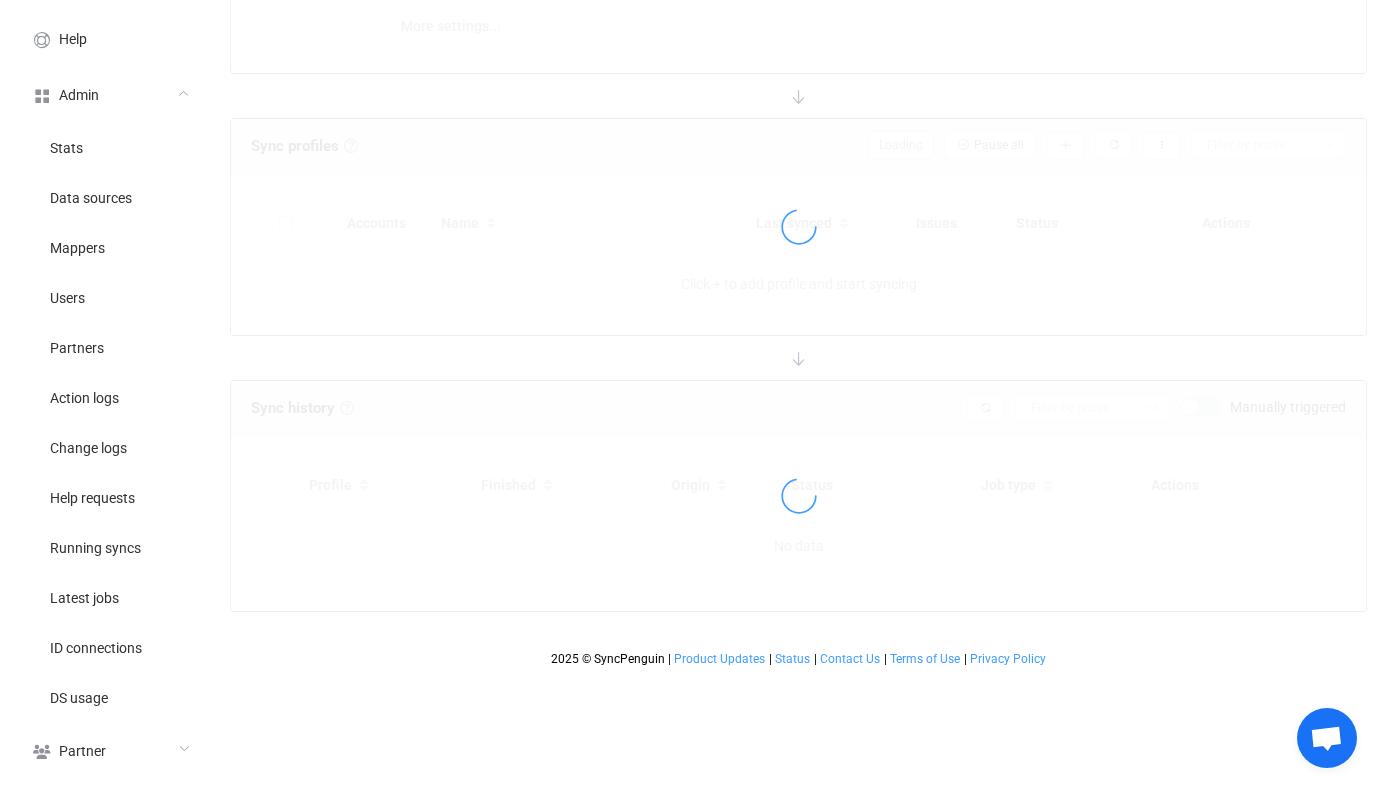 scroll, scrollTop: 0, scrollLeft: 0, axis: both 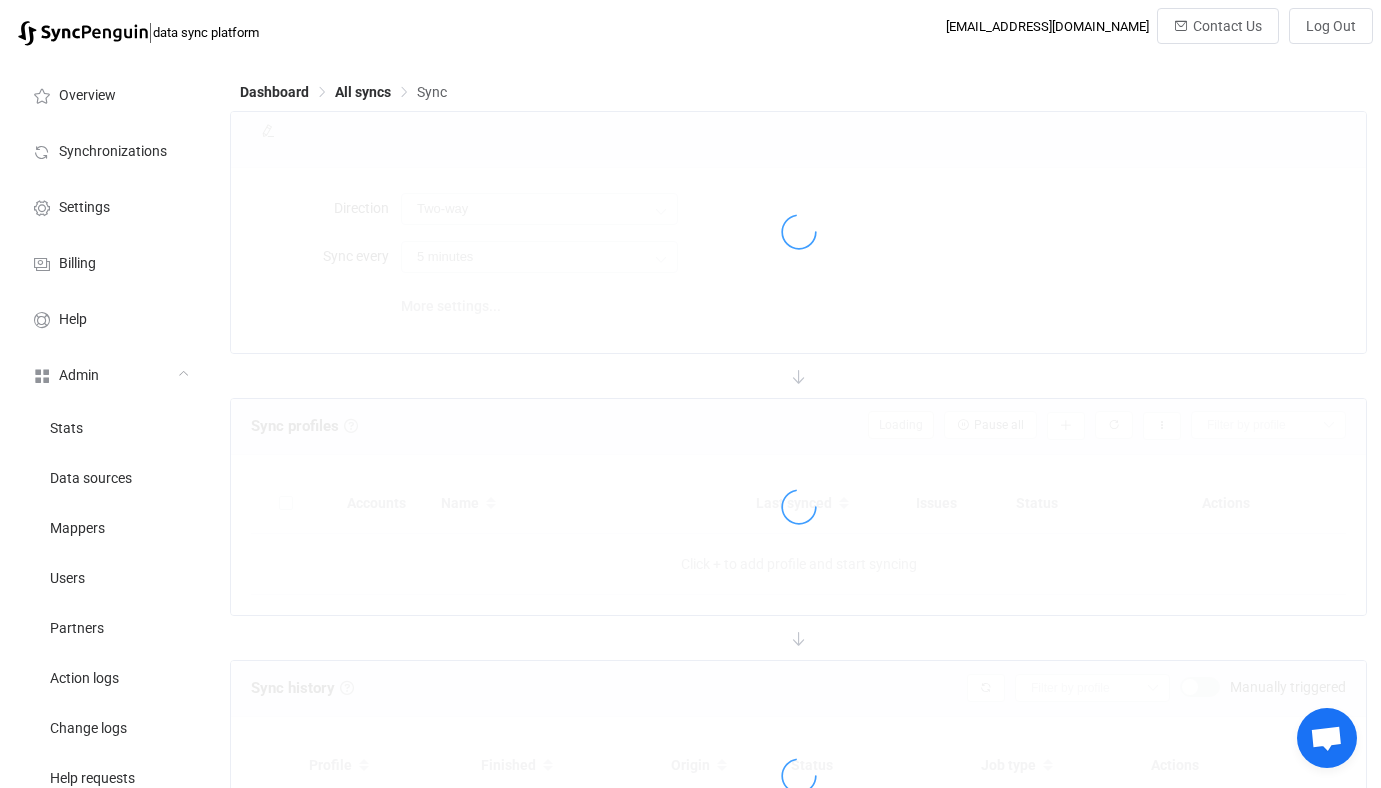 type on "2 hours" 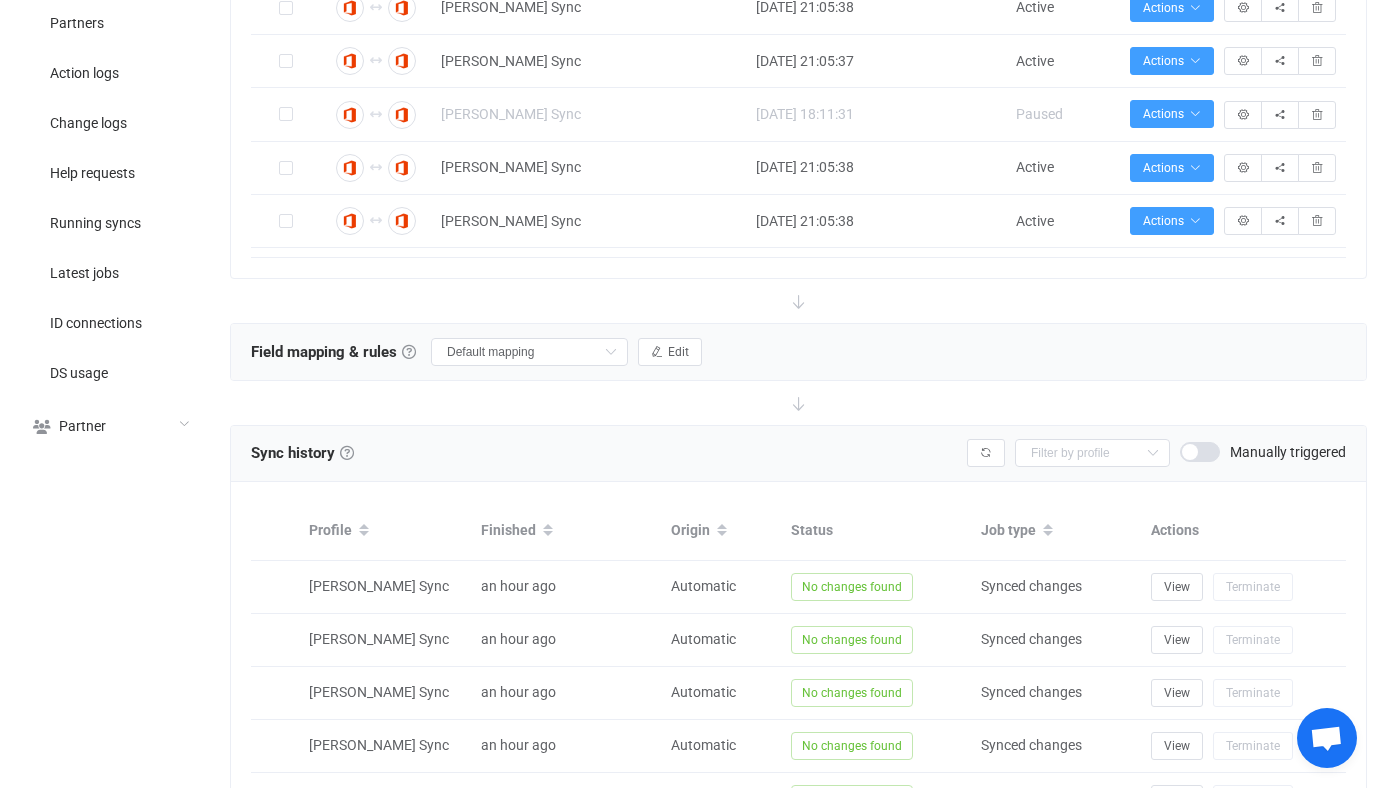 scroll, scrollTop: 626, scrollLeft: 0, axis: vertical 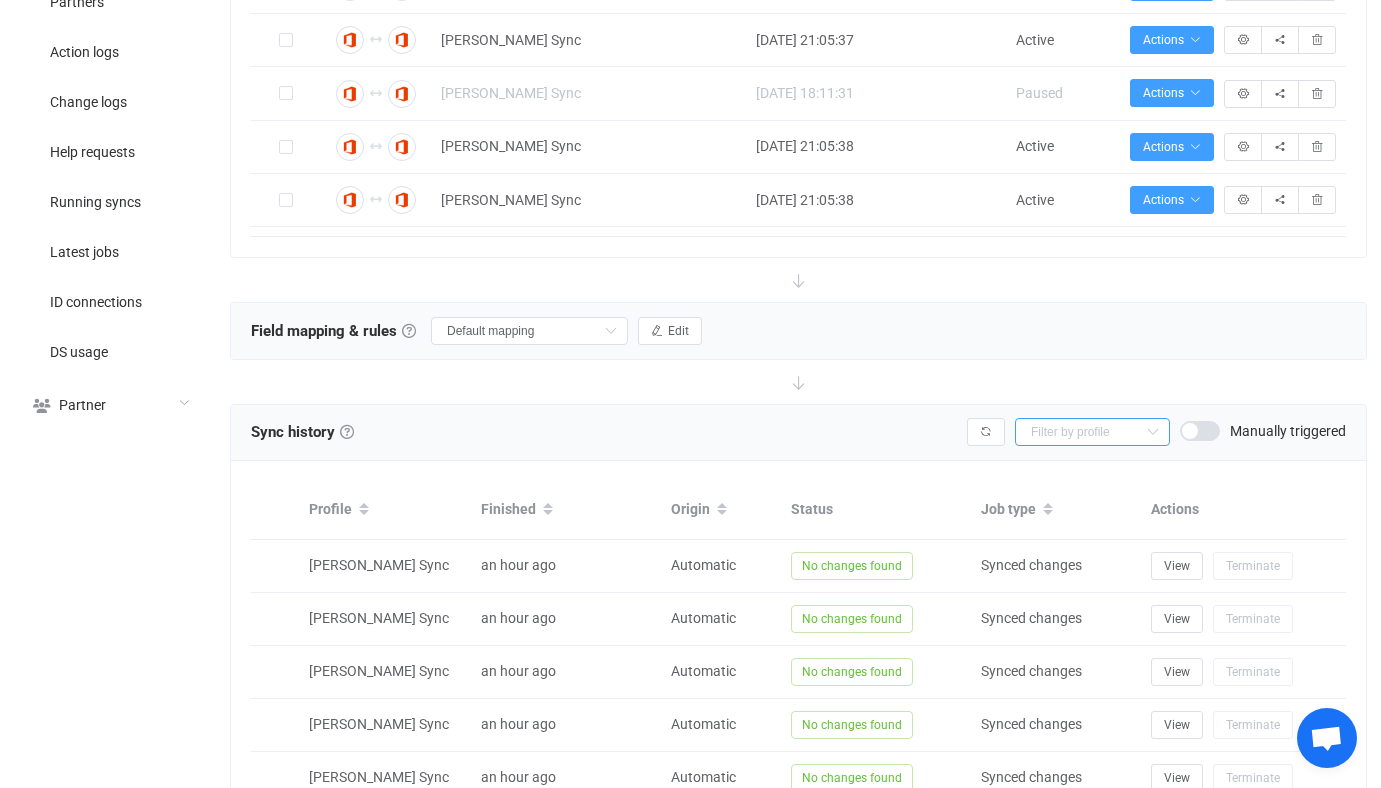 click at bounding box center (1092, 432) 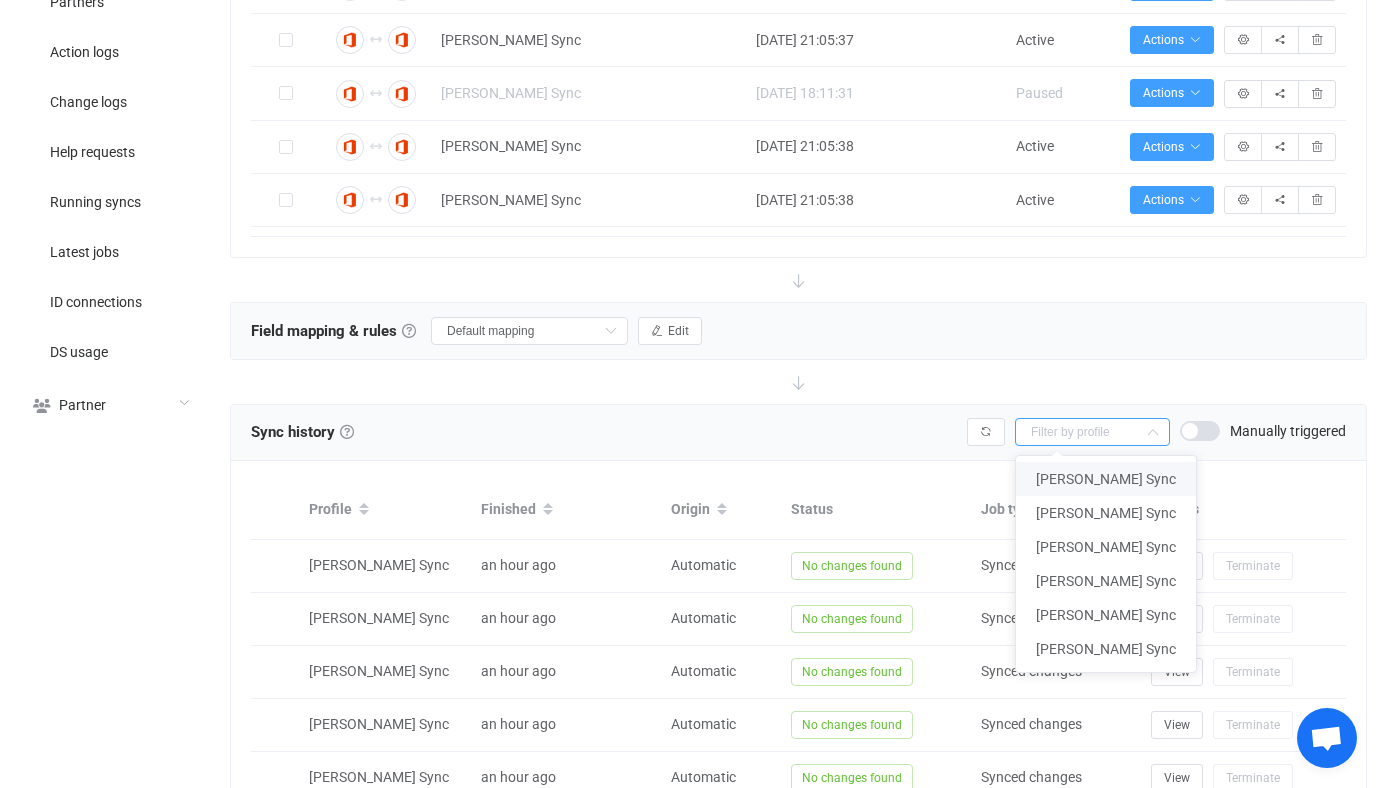 click on "Adrienne Hughes Sync" at bounding box center [1106, 479] 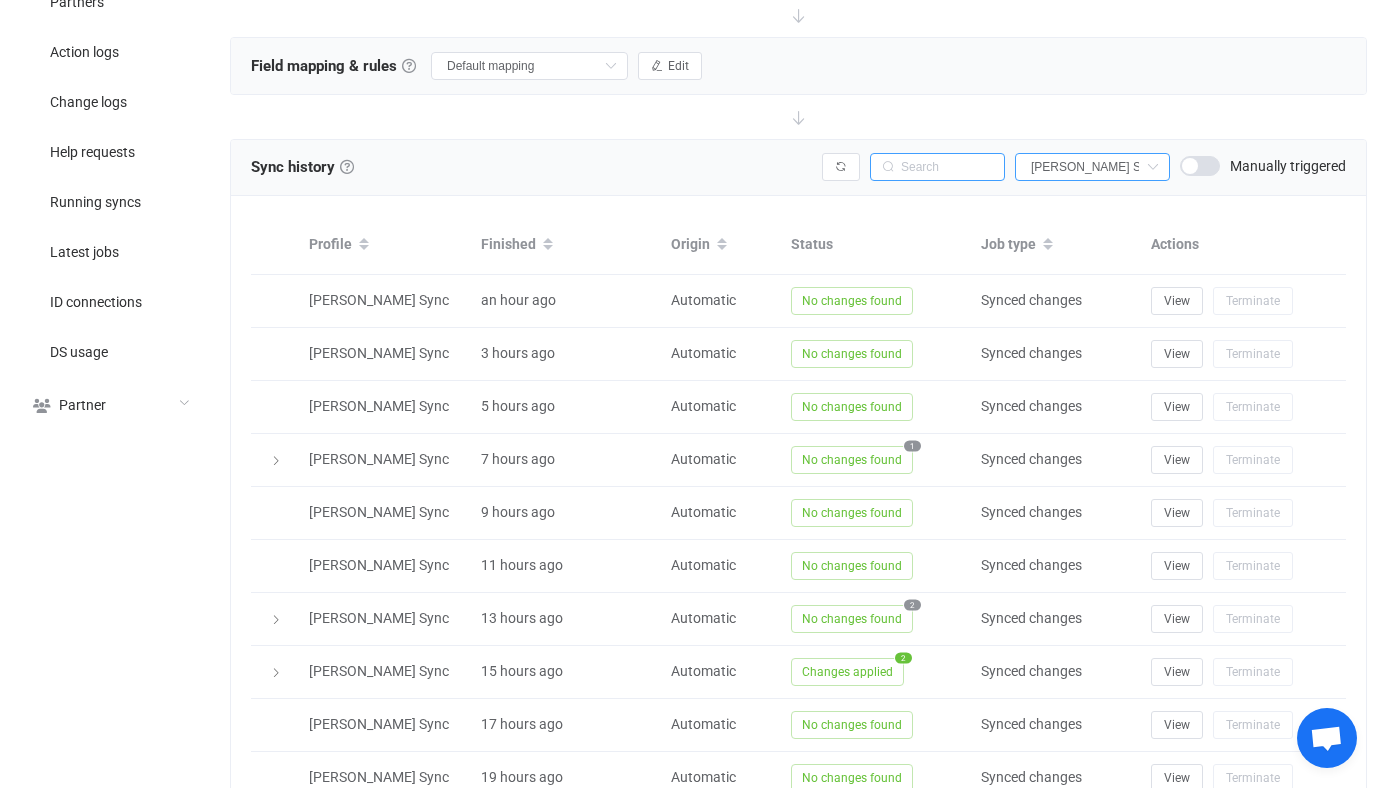 click at bounding box center [937, 167] 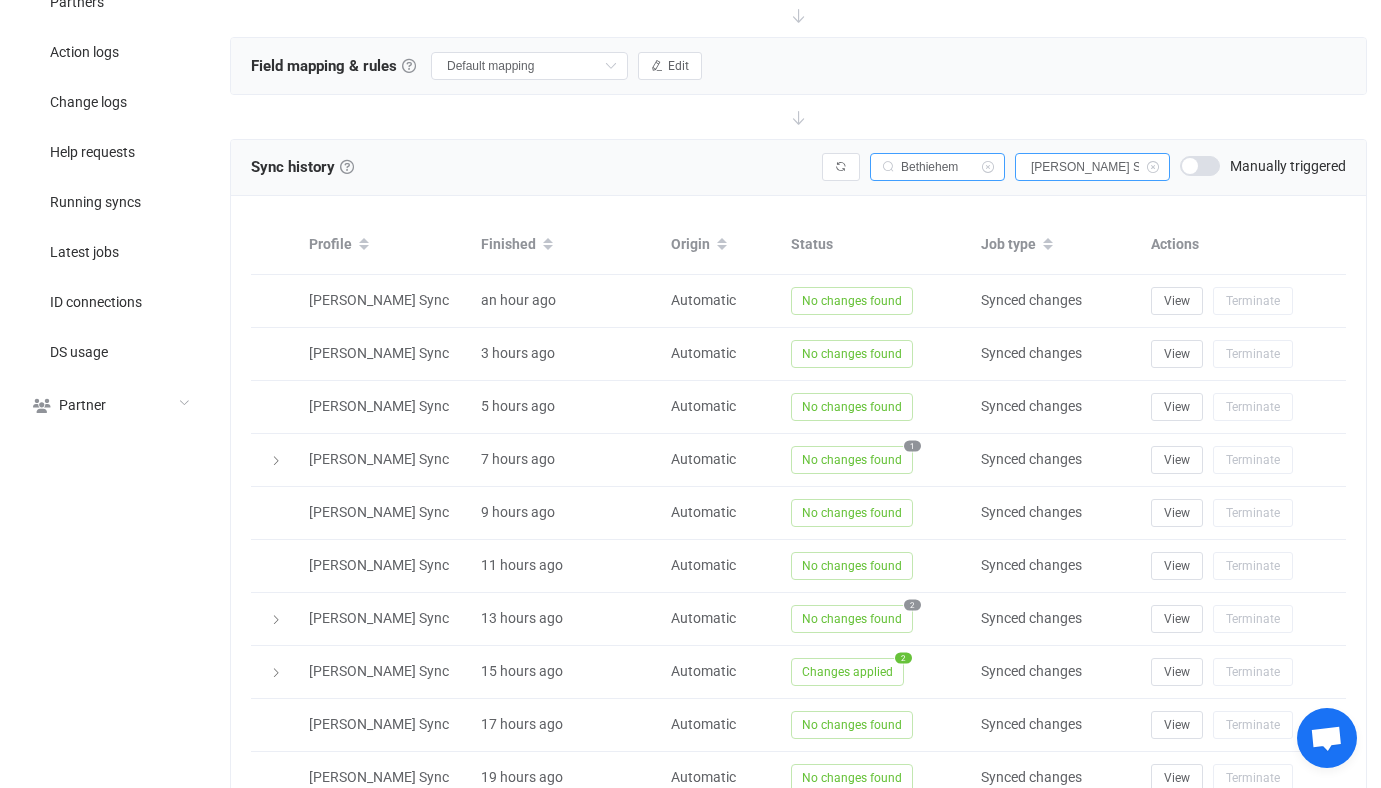 type on "Bethiehem" 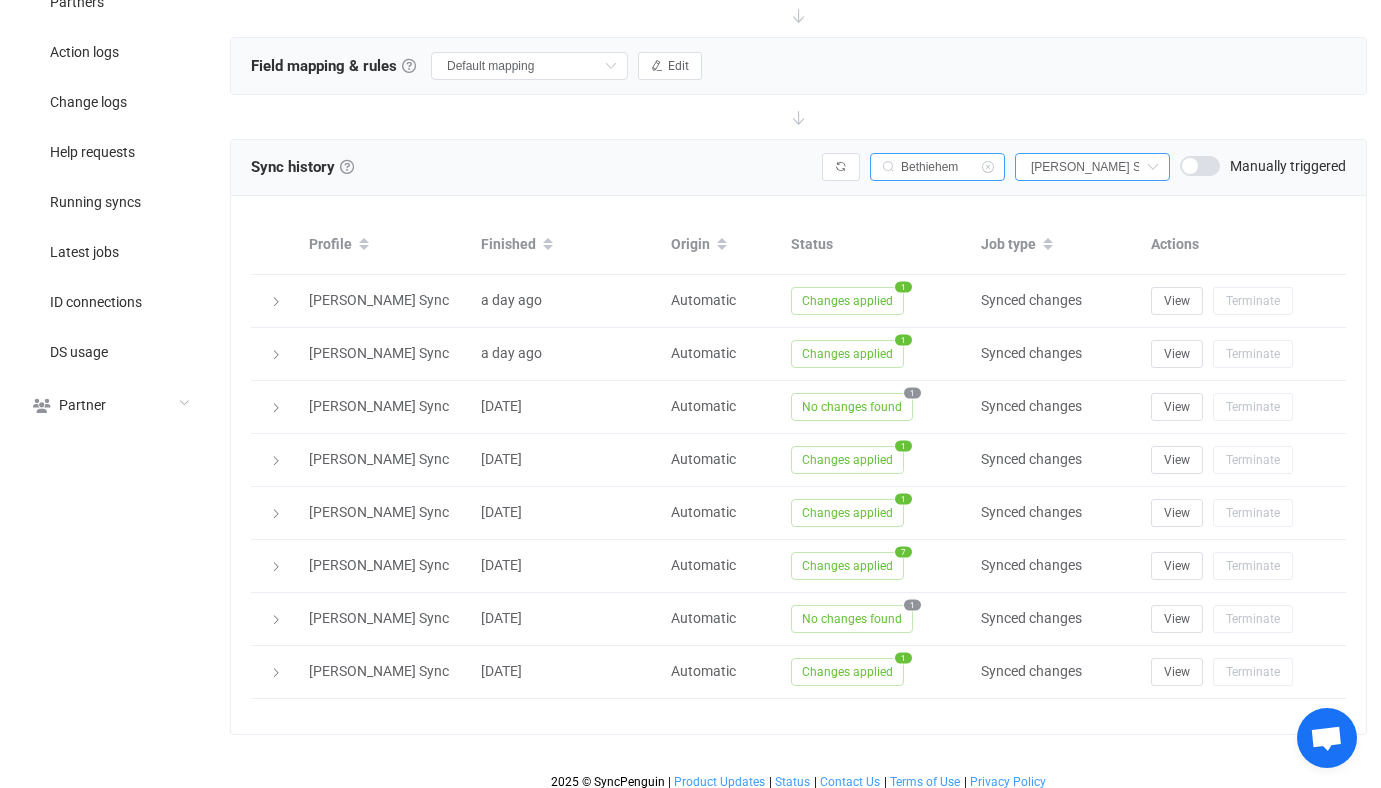 scroll, scrollTop: 635, scrollLeft: 0, axis: vertical 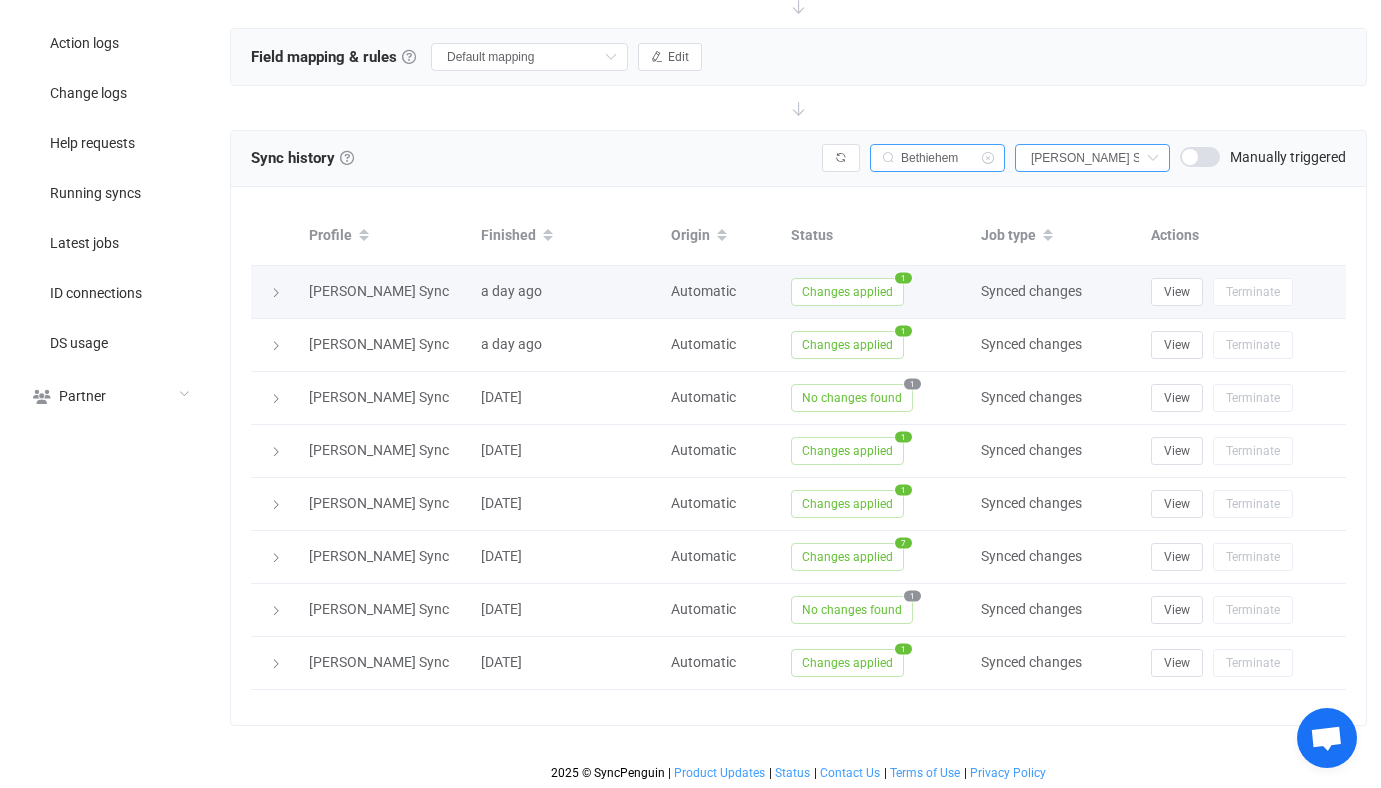 click on "Changes applied" at bounding box center (847, 292) 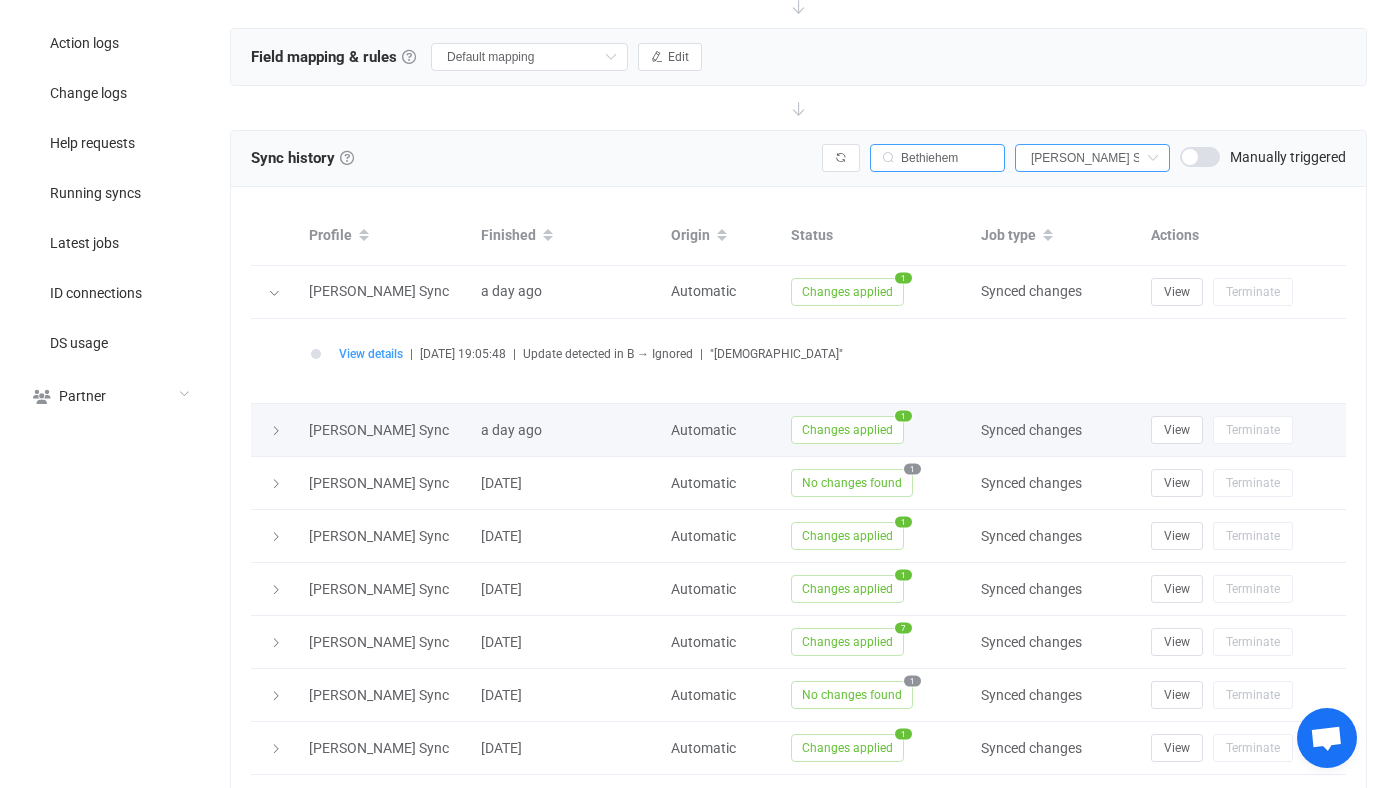 click on "Changes applied" at bounding box center (847, 430) 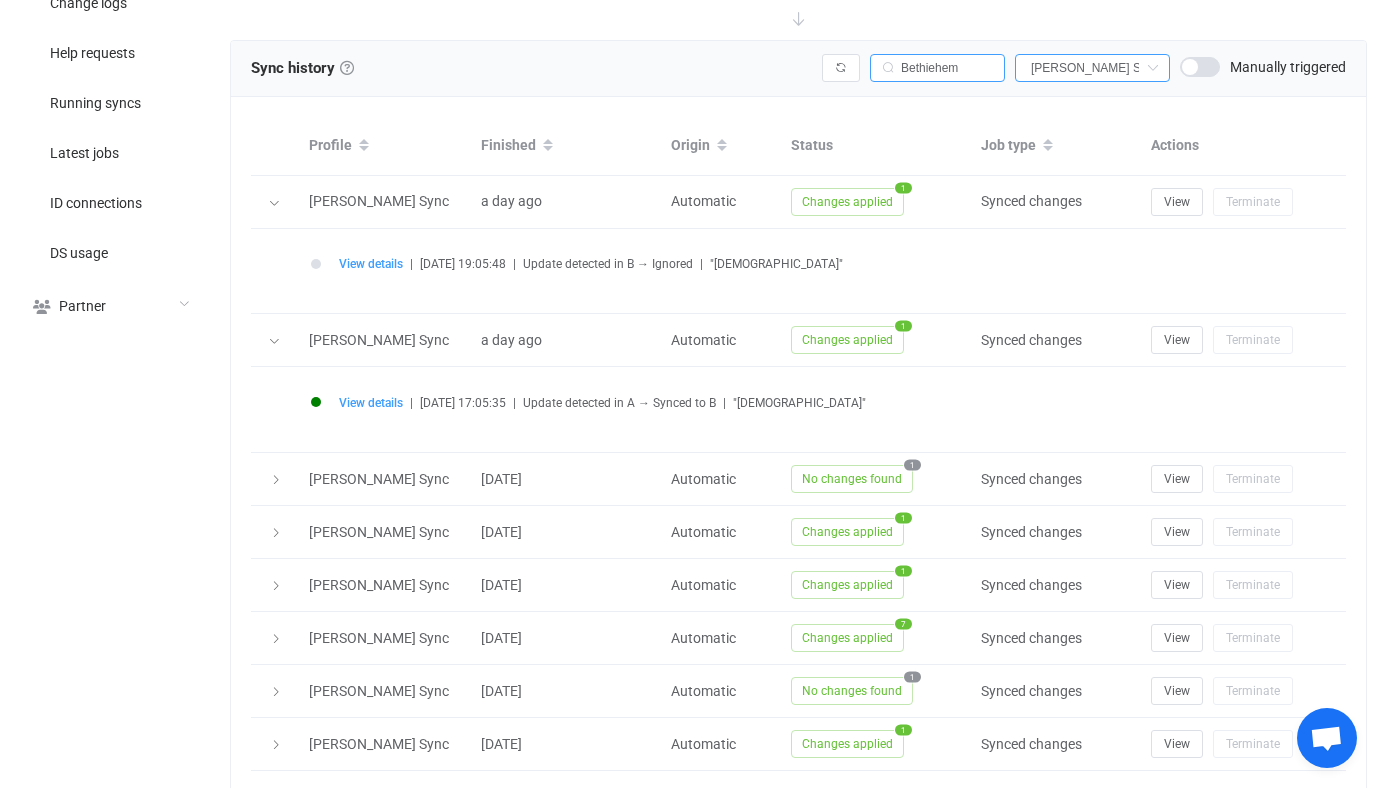 scroll, scrollTop: 729, scrollLeft: 0, axis: vertical 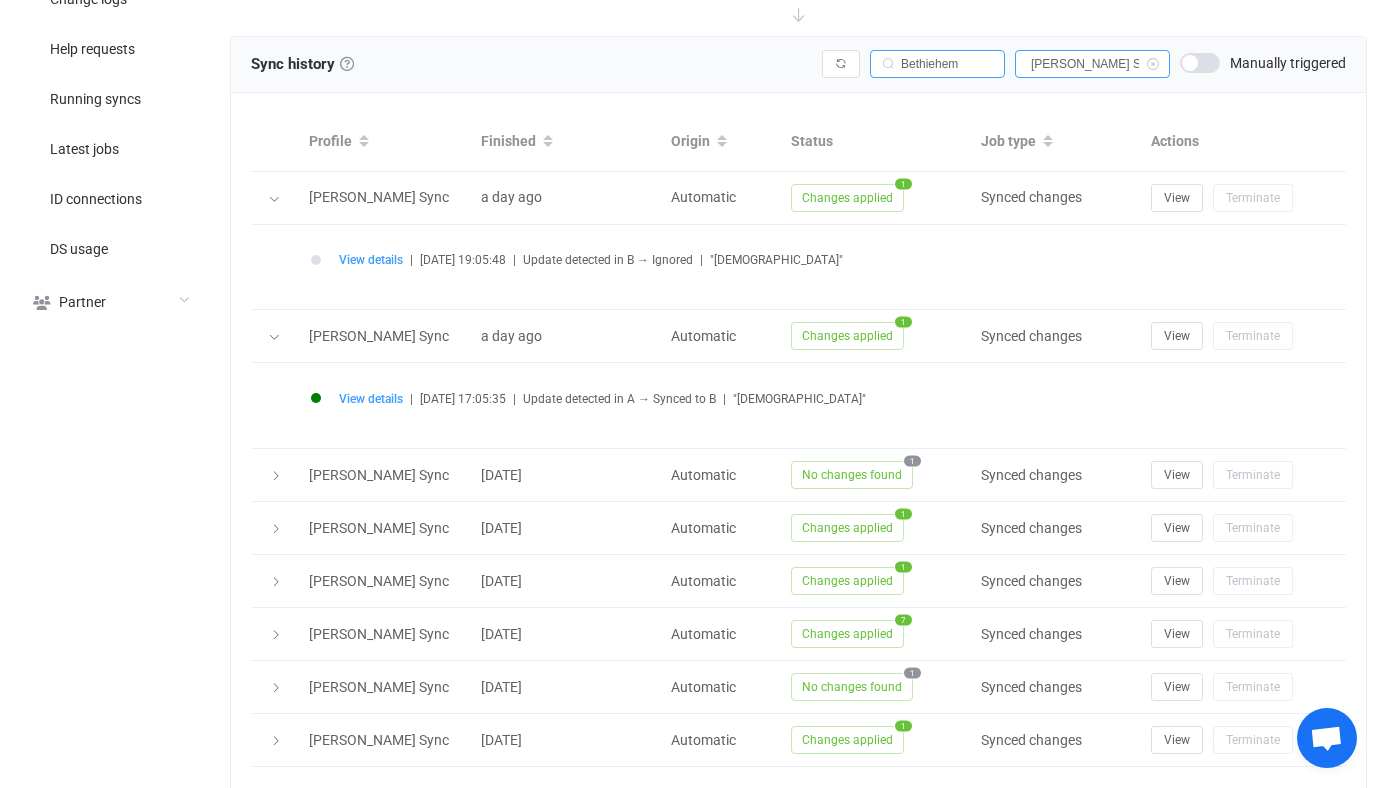 type 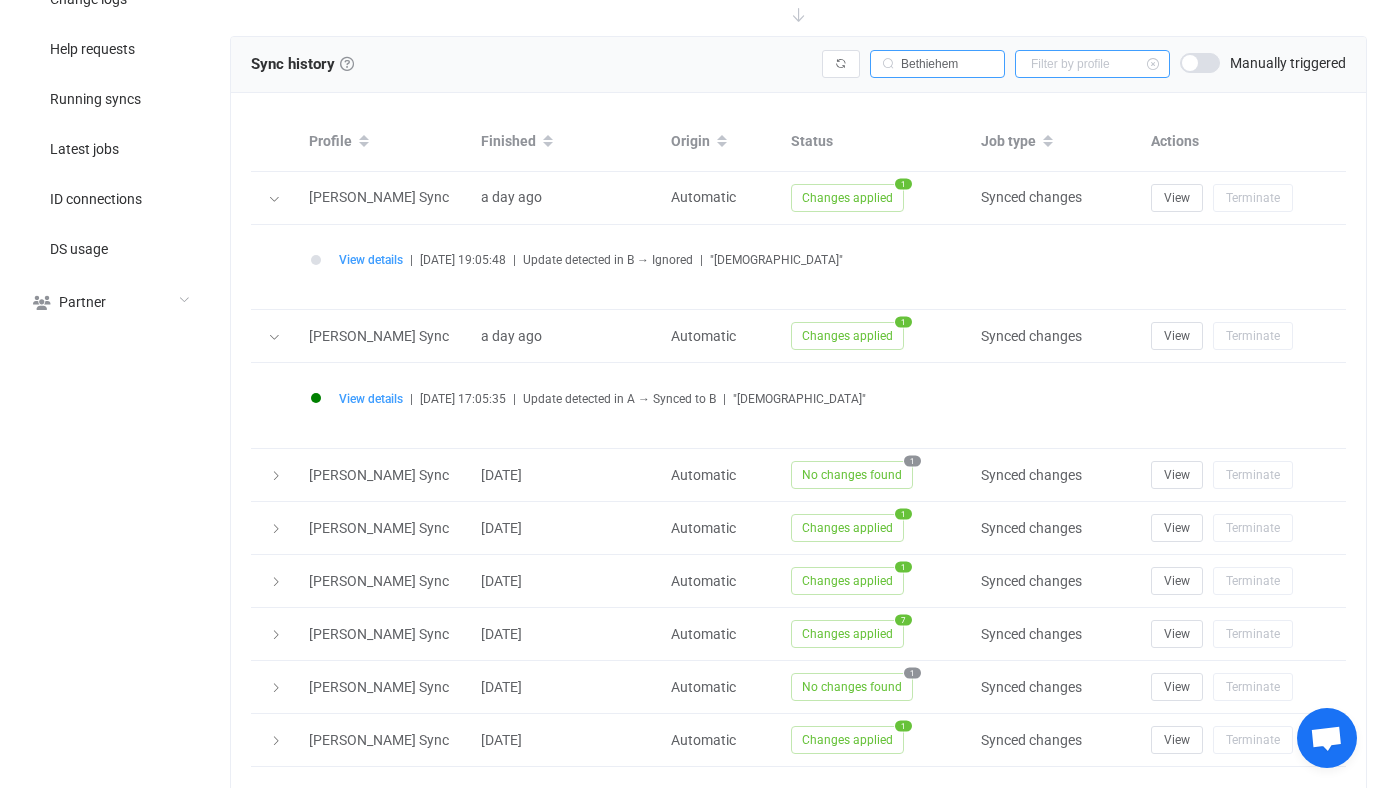 click at bounding box center [1092, 64] 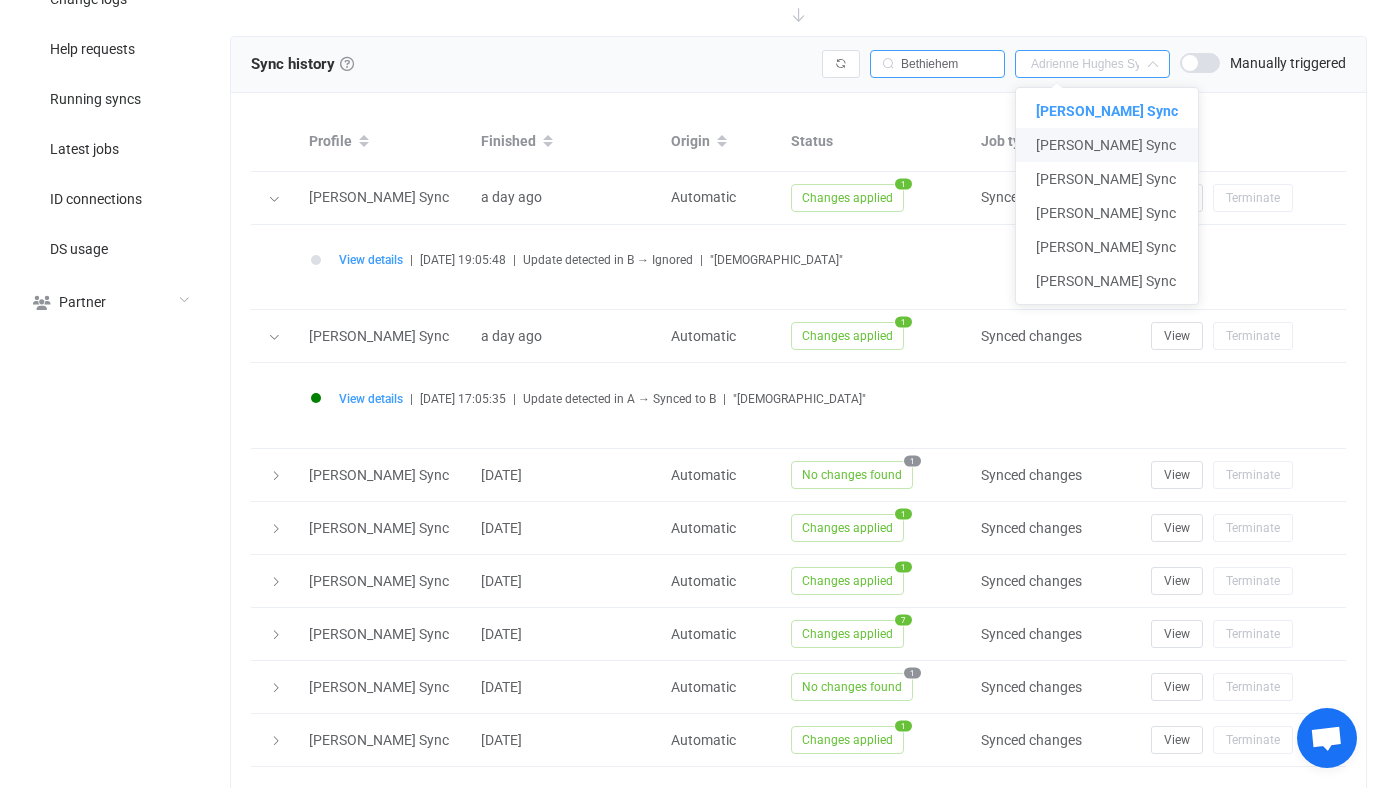 click on "Rebecca J French Sync" at bounding box center (1107, 145) 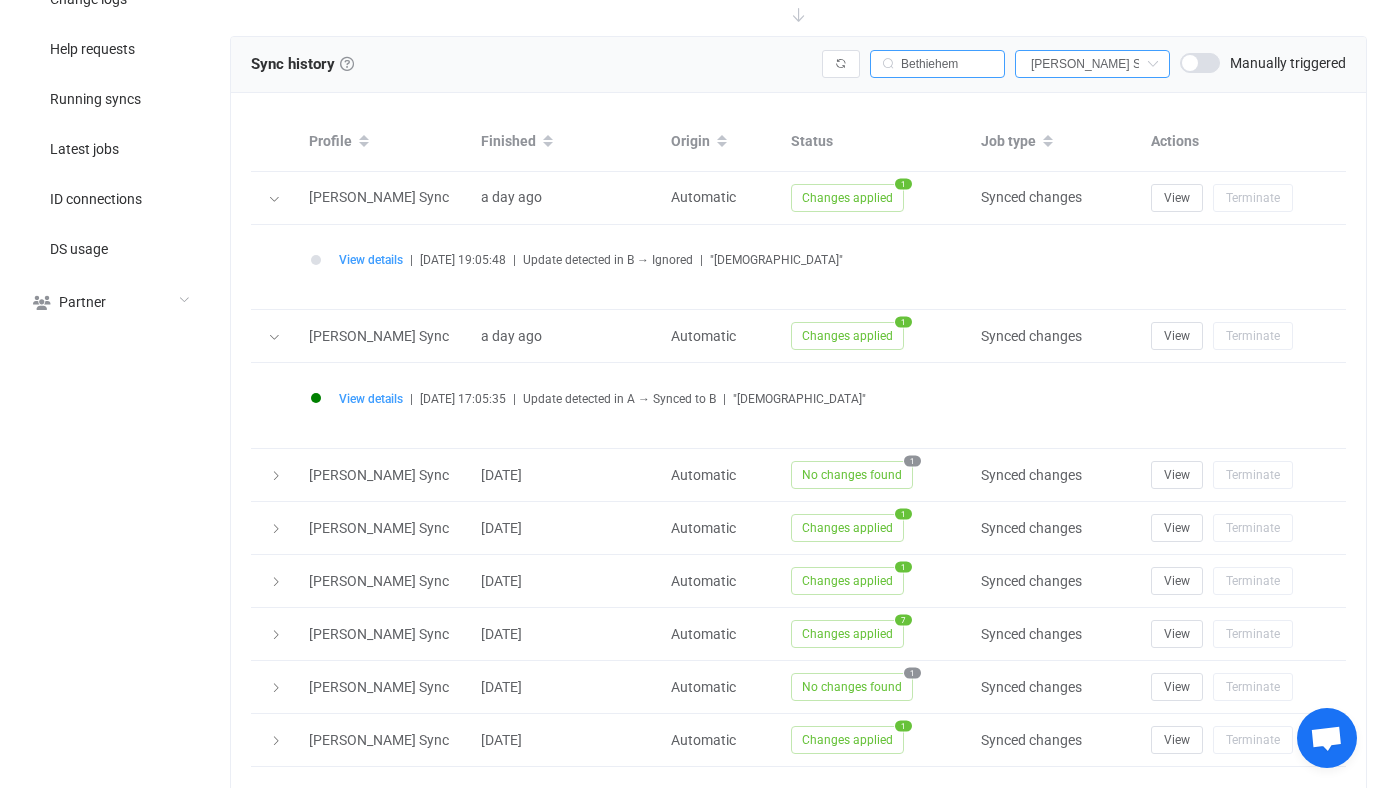 click on "Bethiehem Rebecca J French Sync Manually triggered" at bounding box center [1084, 64] 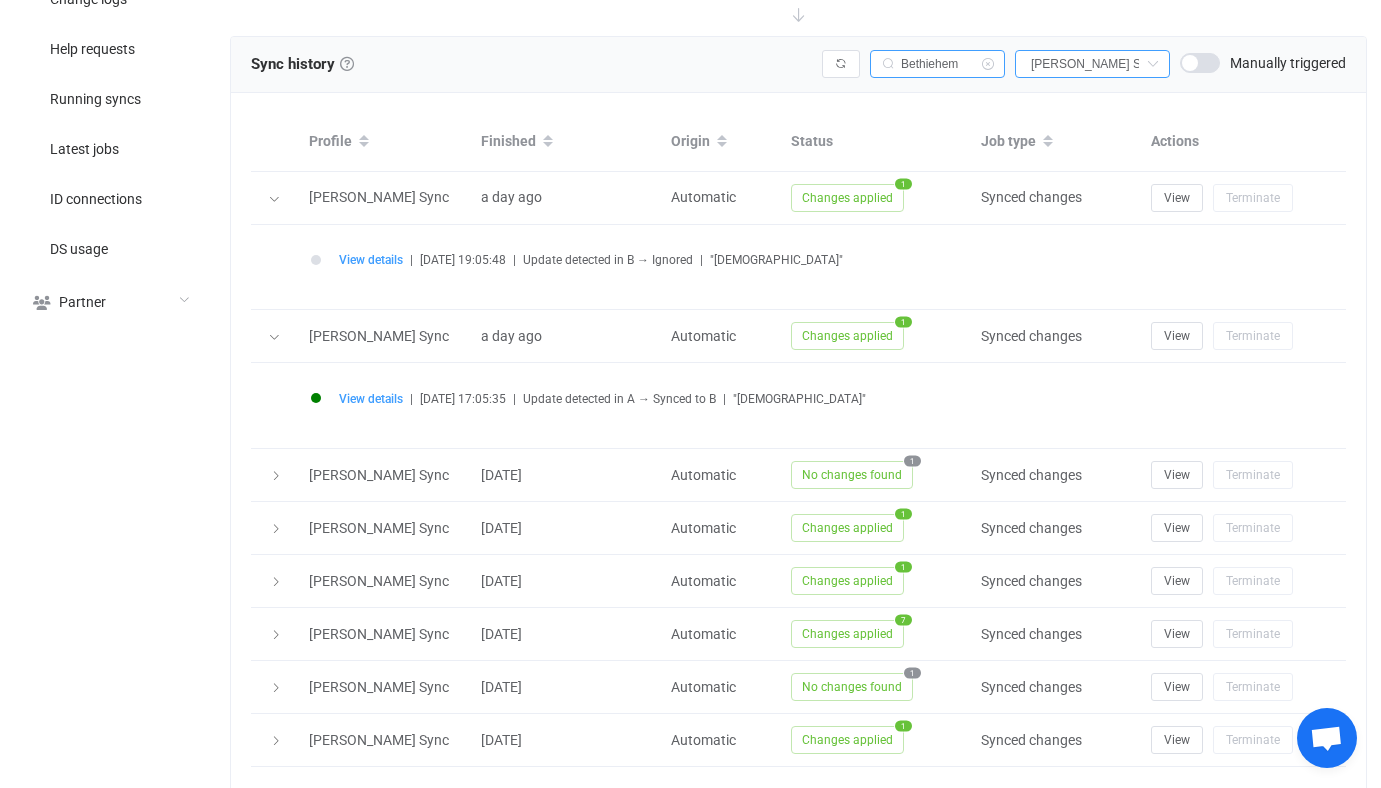 click on "Bethiehem" at bounding box center (937, 64) 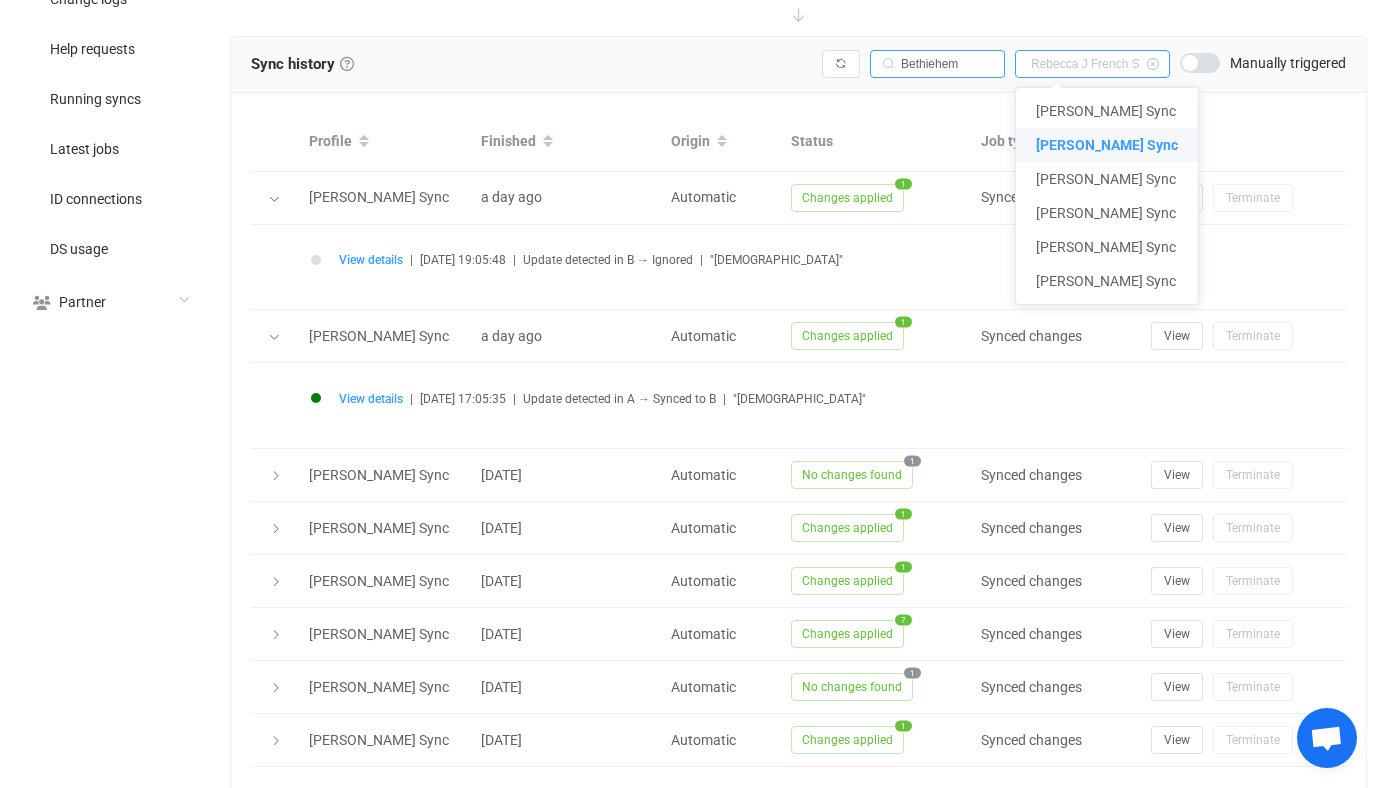 click at bounding box center (1092, 64) 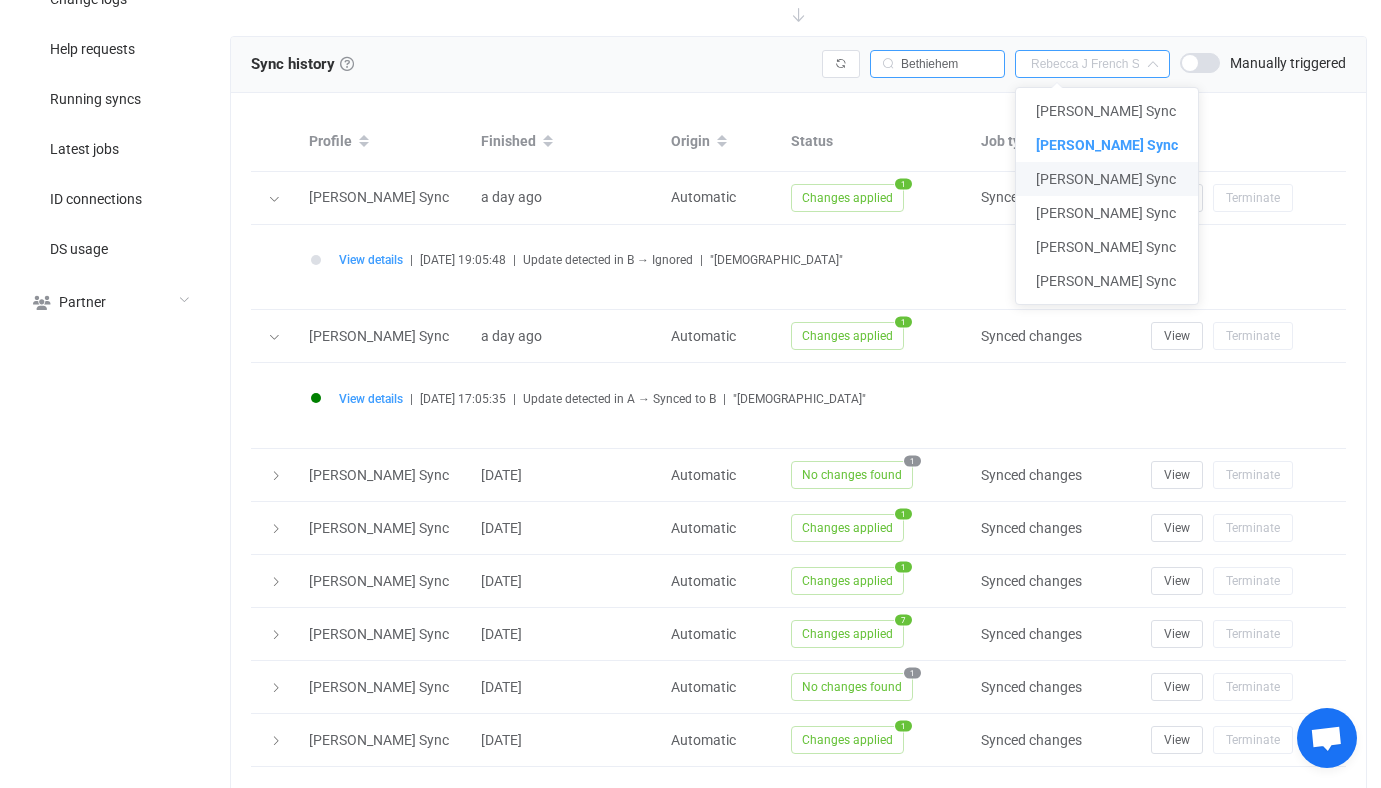 click on "Zachary Leighton Sync" at bounding box center [1106, 179] 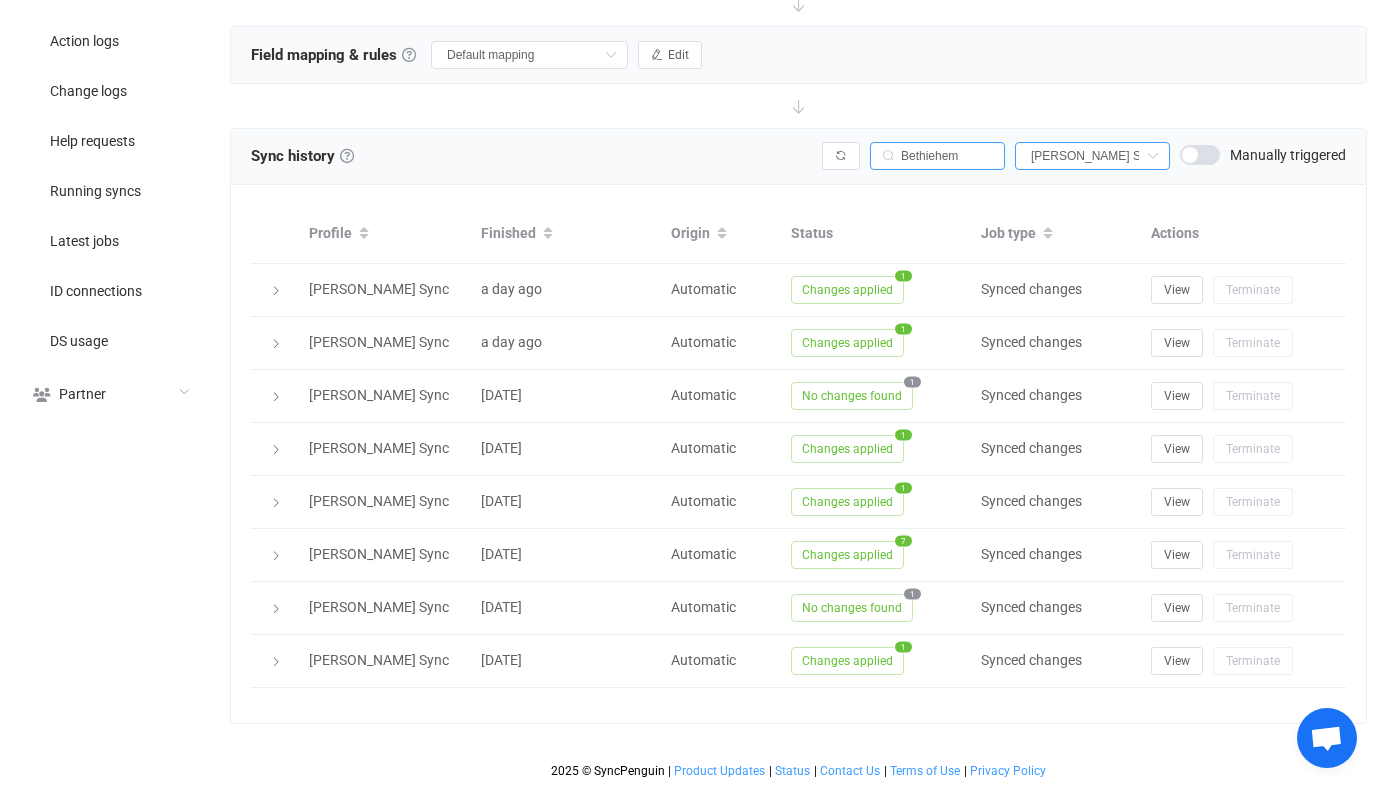 scroll, scrollTop: 635, scrollLeft: 0, axis: vertical 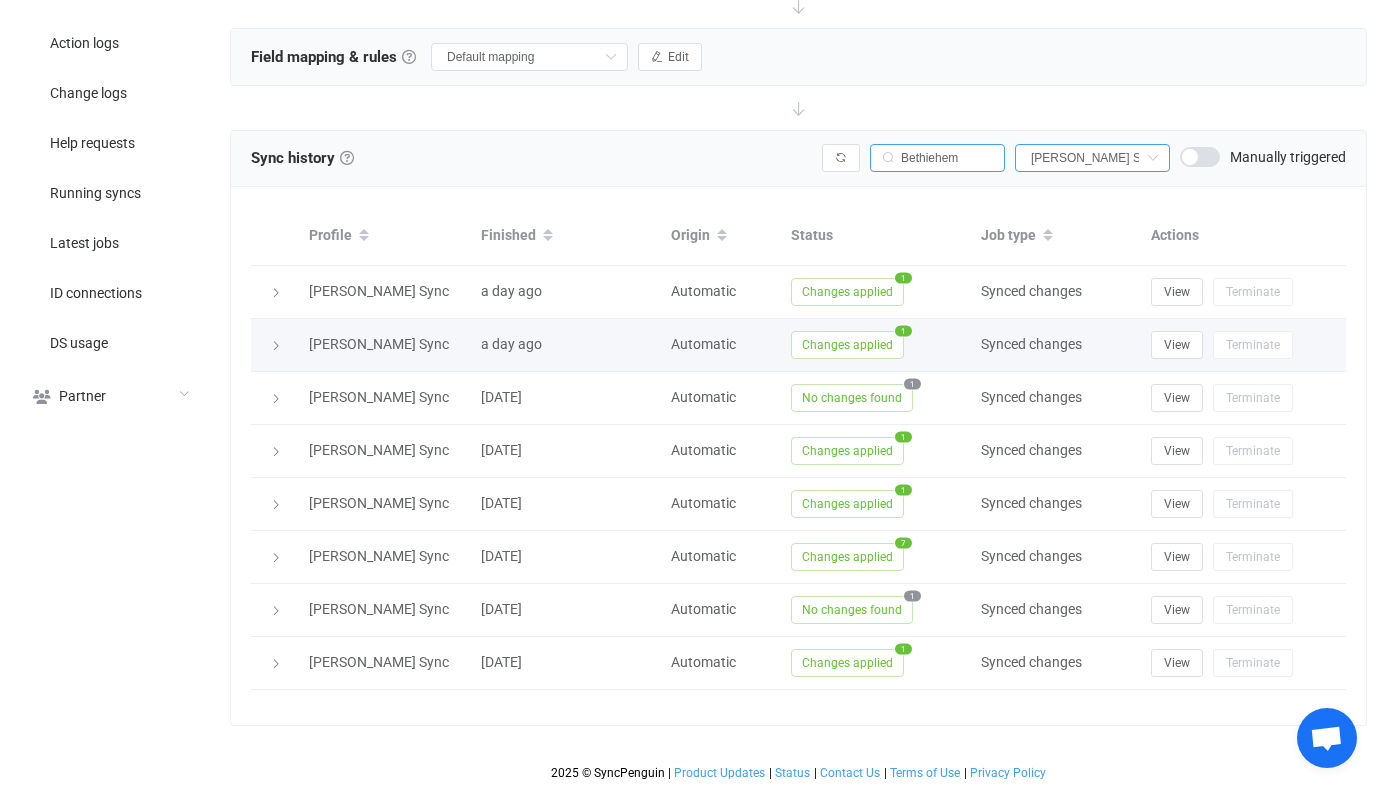 click on "Changes applied" at bounding box center (847, 345) 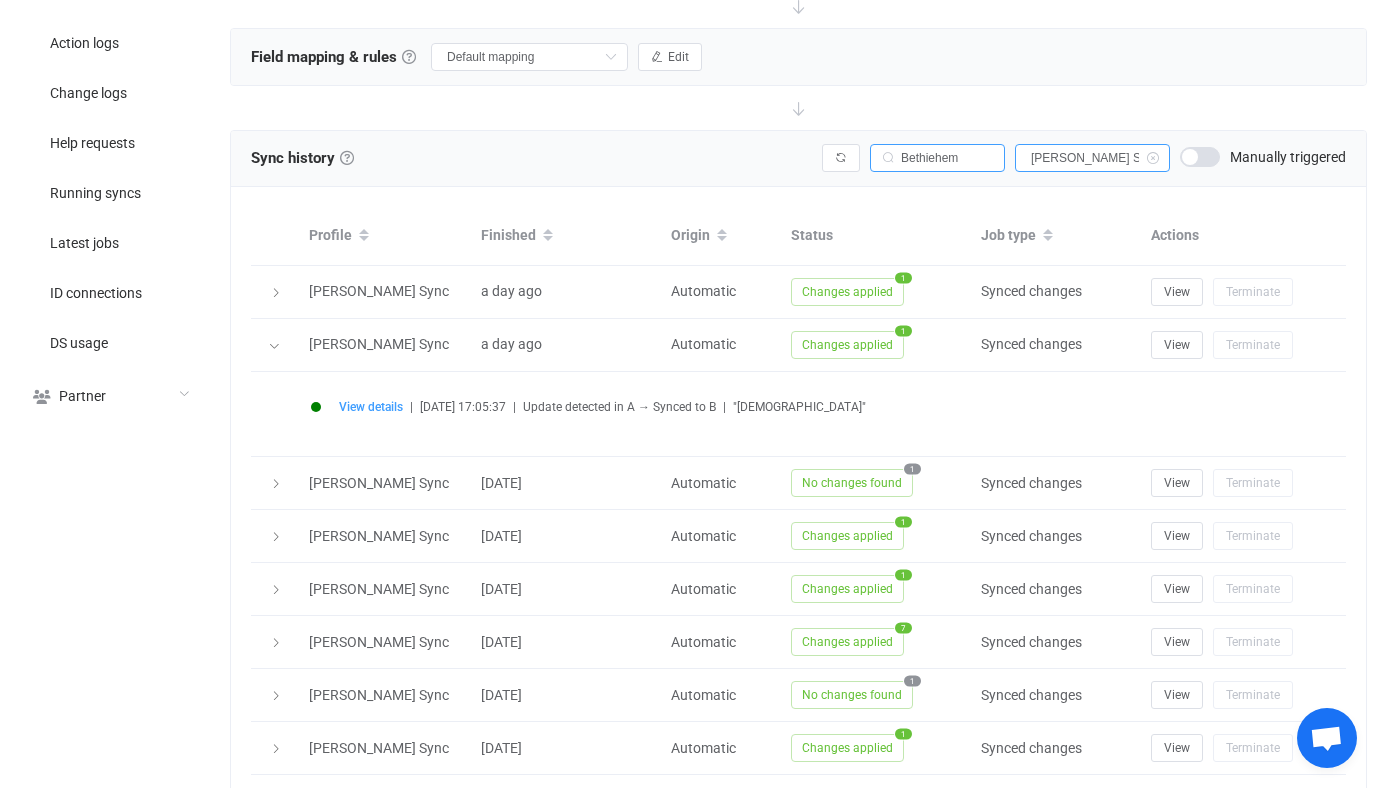 type 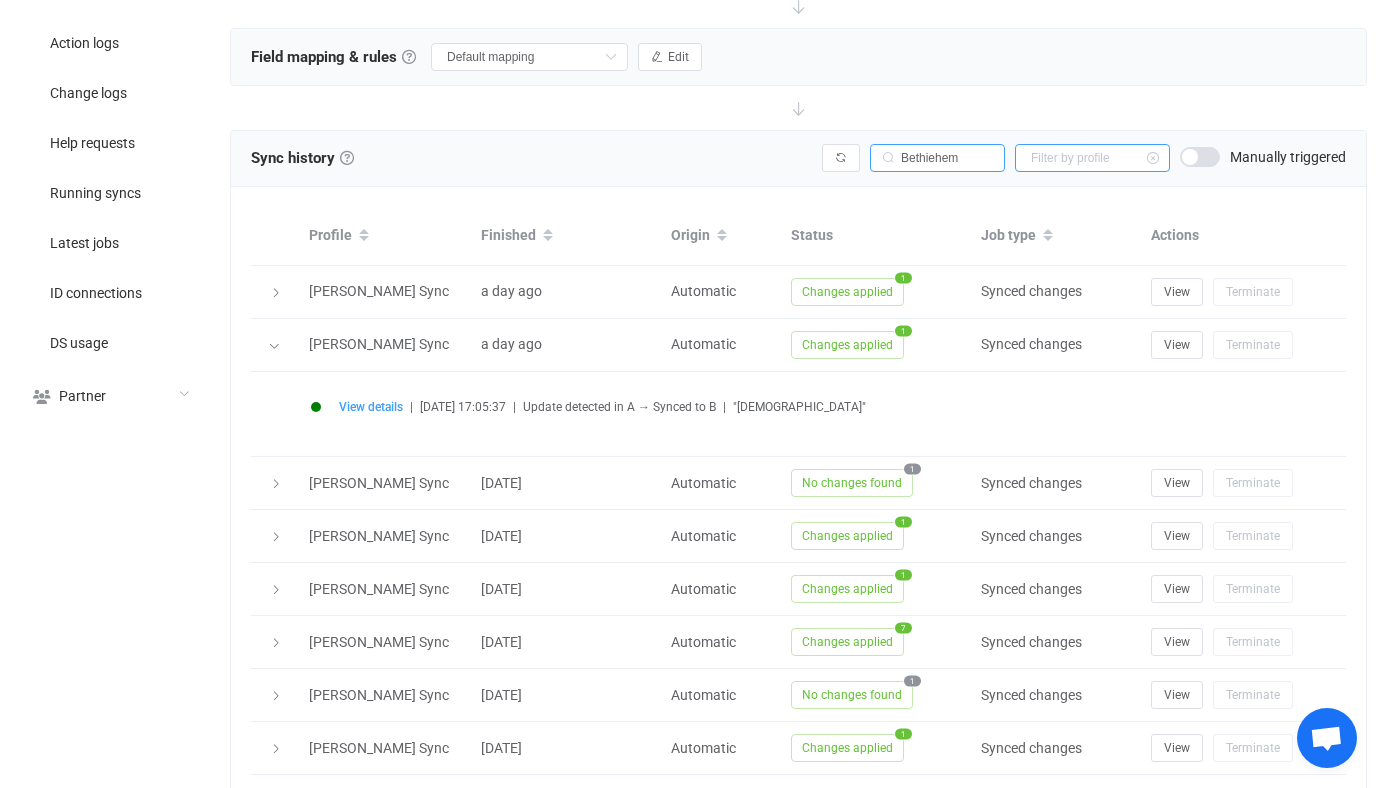click at bounding box center (1092, 158) 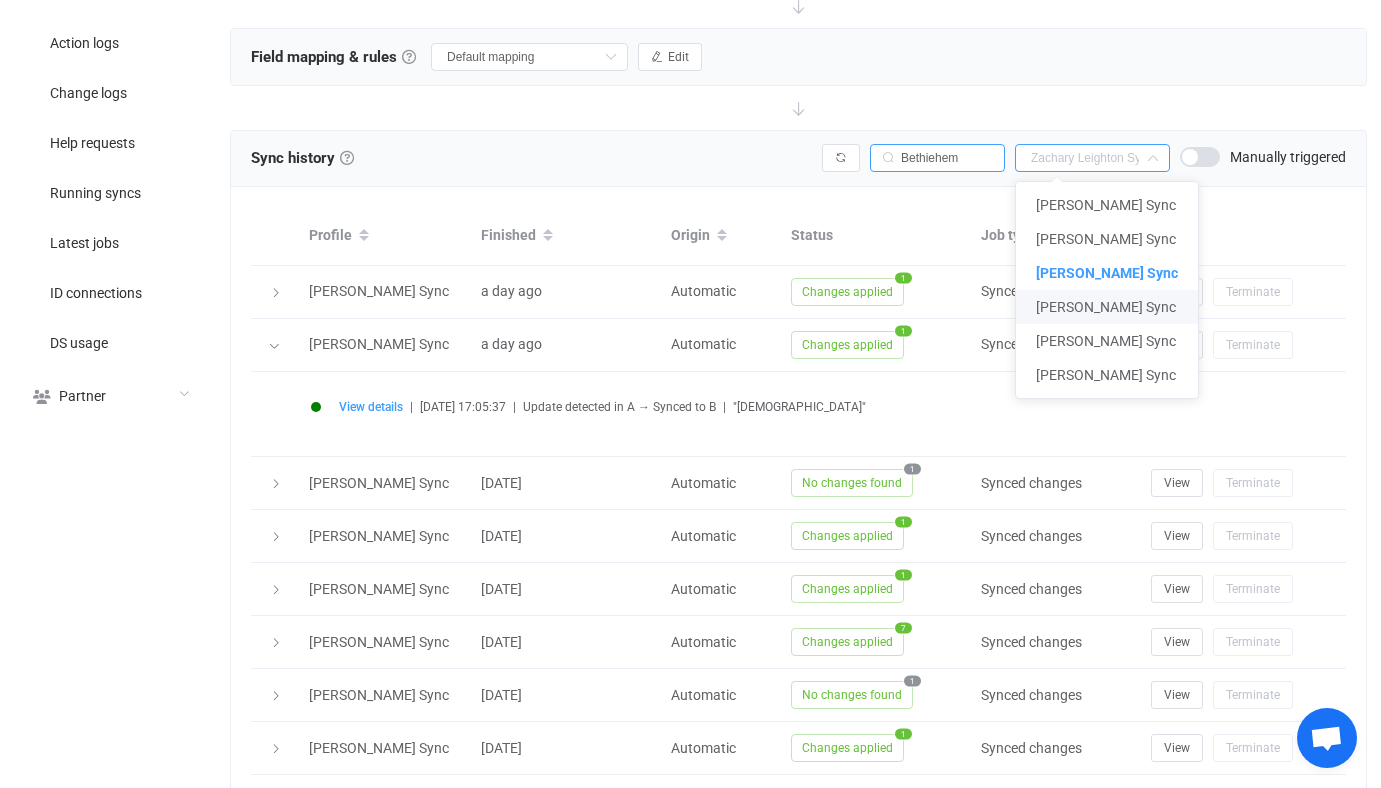 click on "Alvaro Bruetman Sync" at bounding box center (1106, 307) 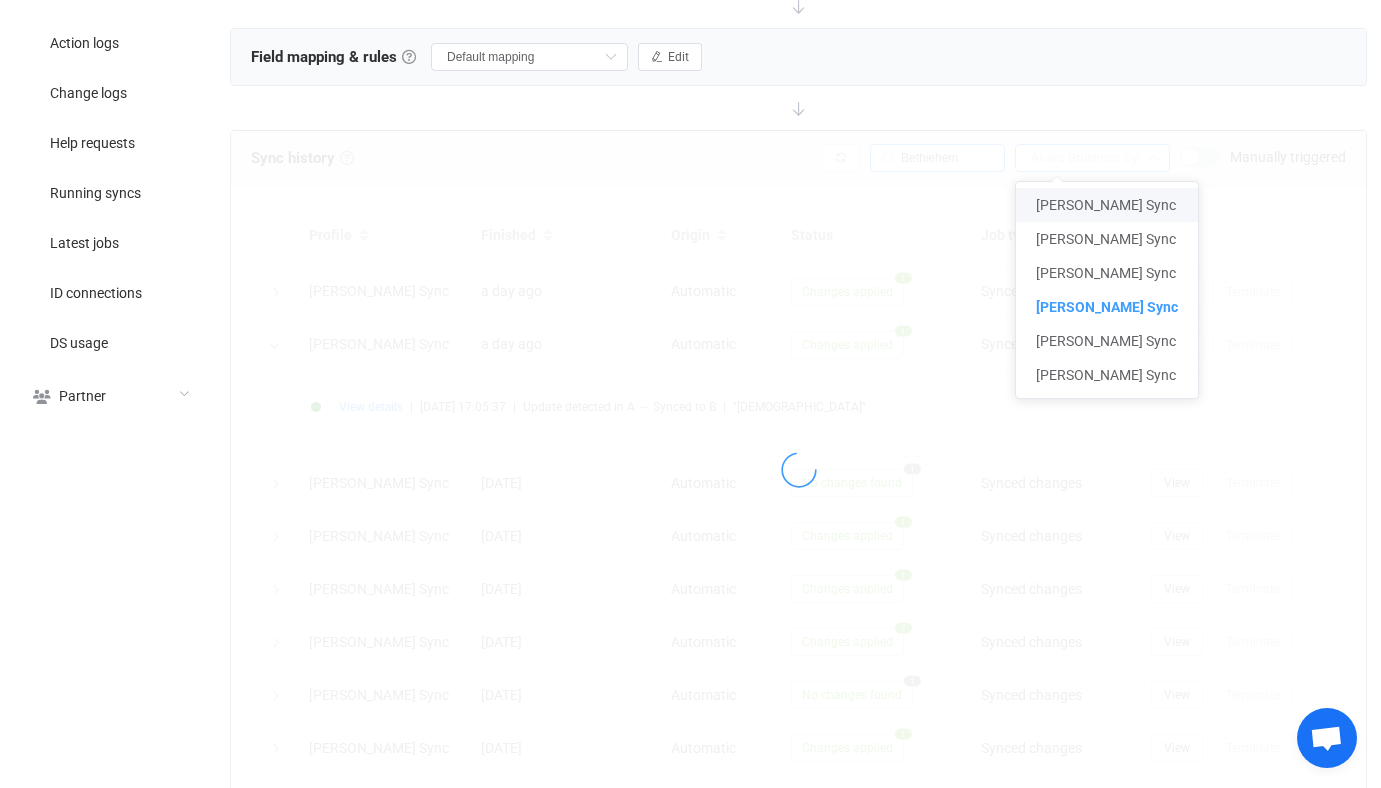 click at bounding box center [798, 108] 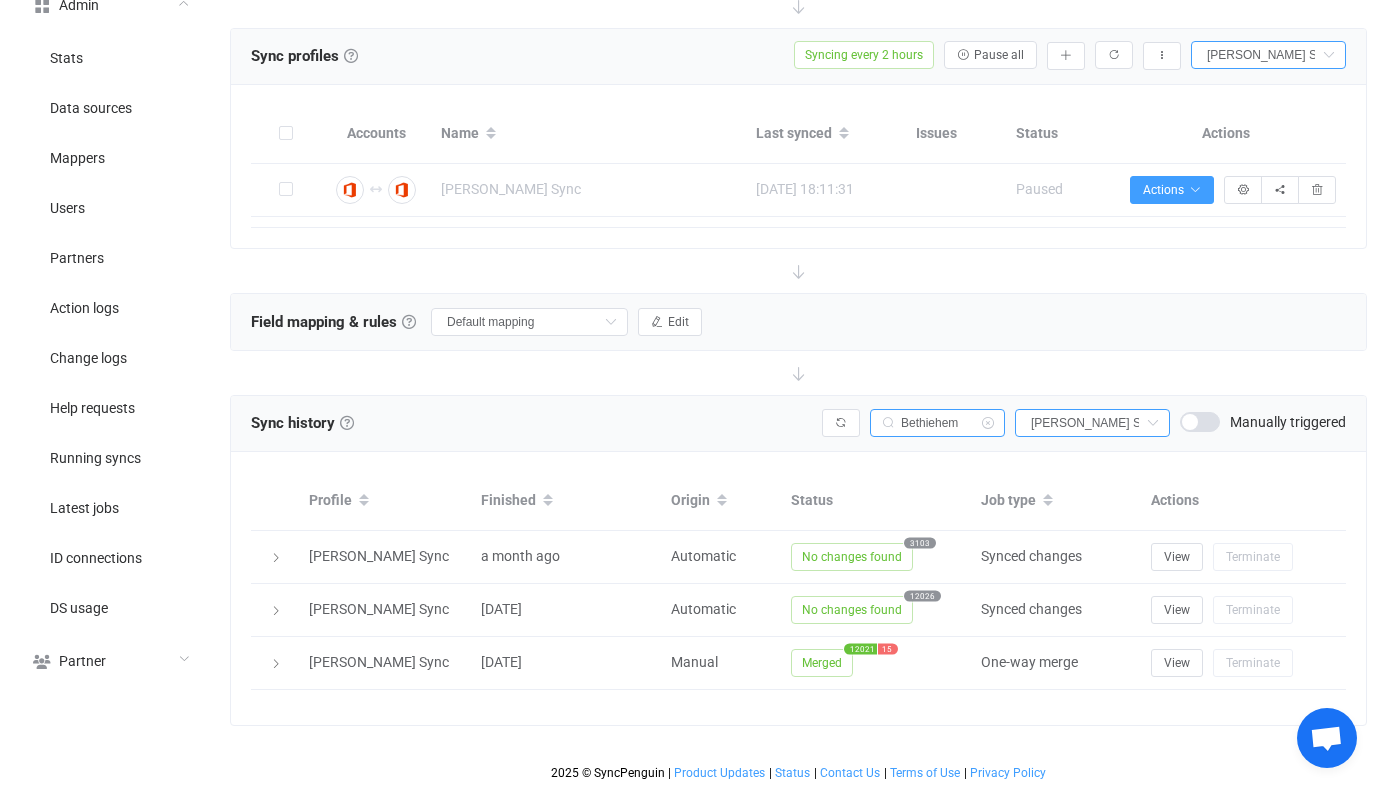 scroll, scrollTop: 292, scrollLeft: 0, axis: vertical 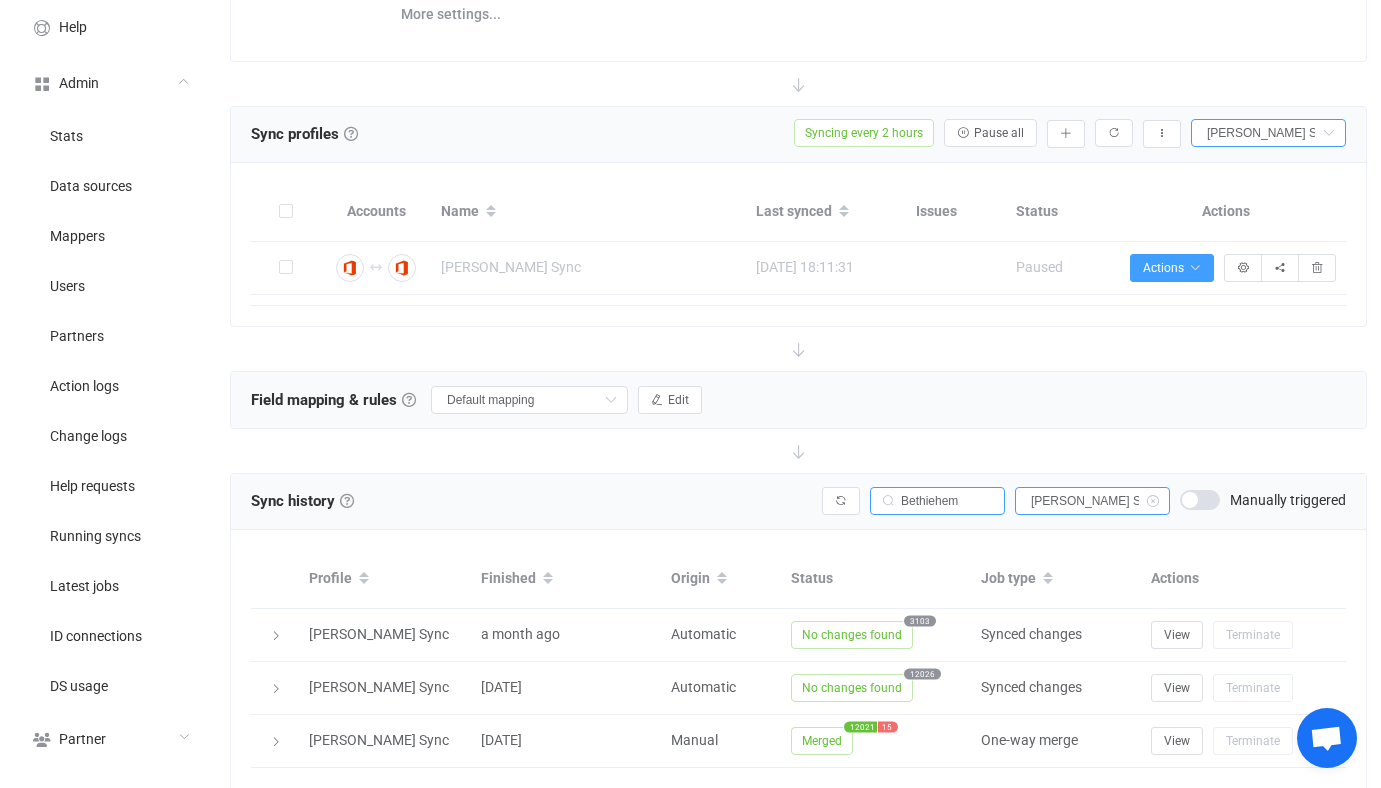 type 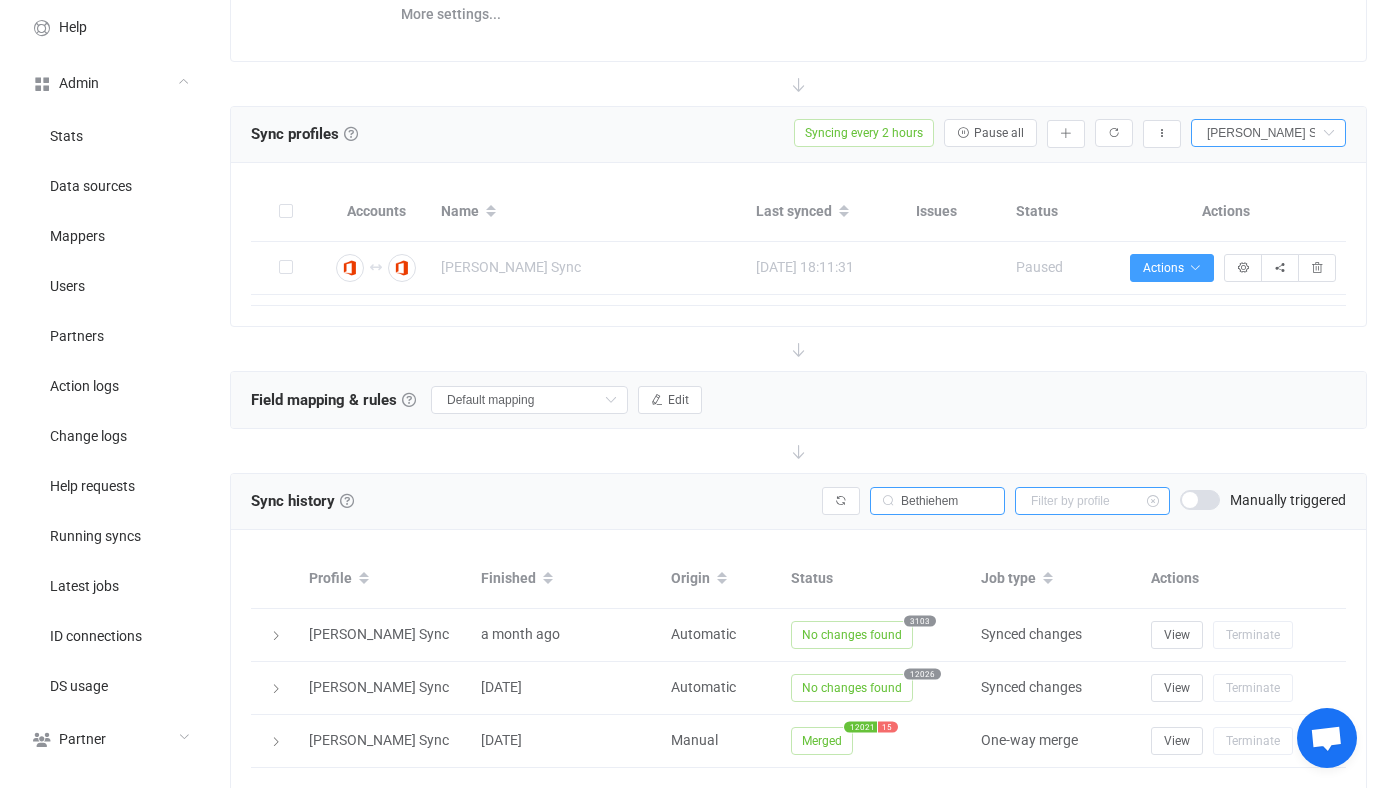 click at bounding box center (1092, 501) 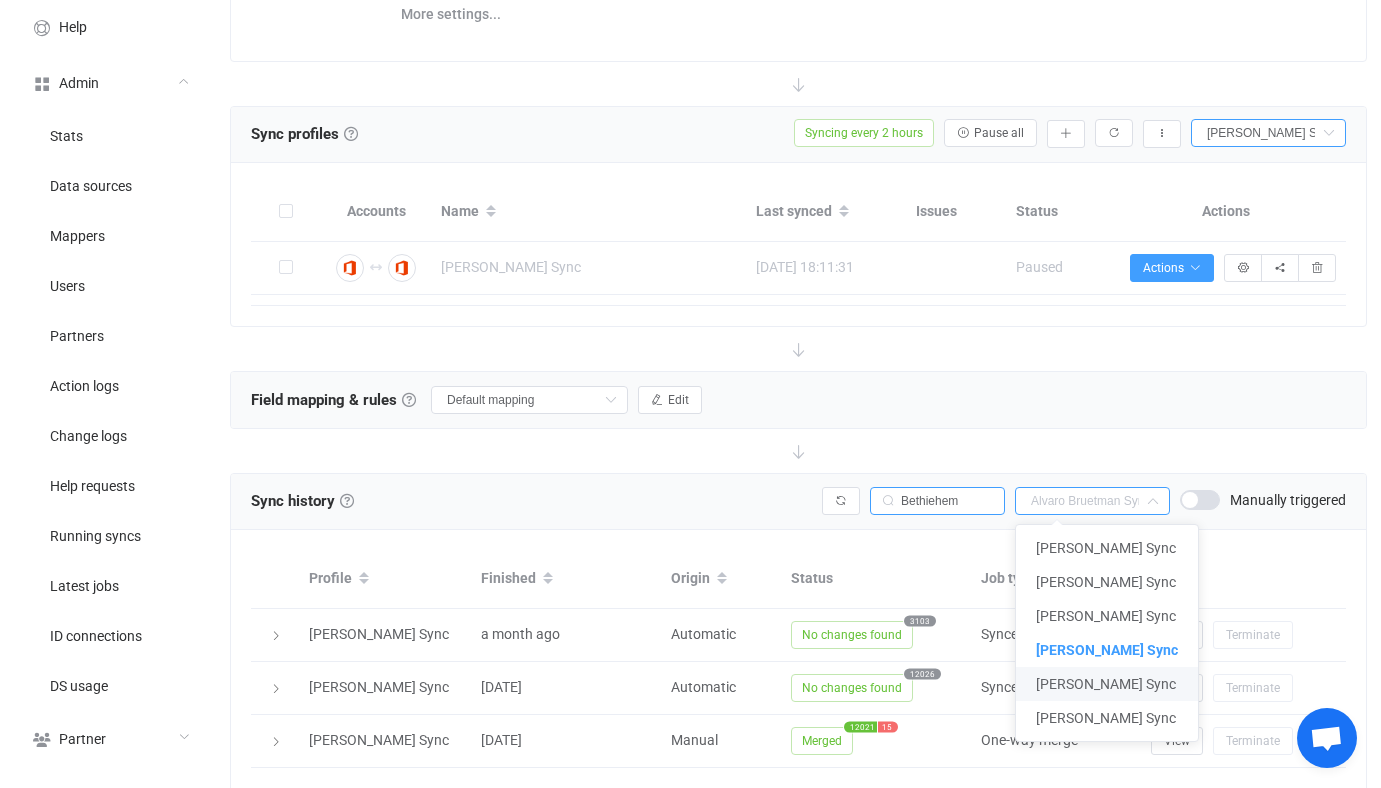 click on "Rachel Oates Sync" at bounding box center [1106, 684] 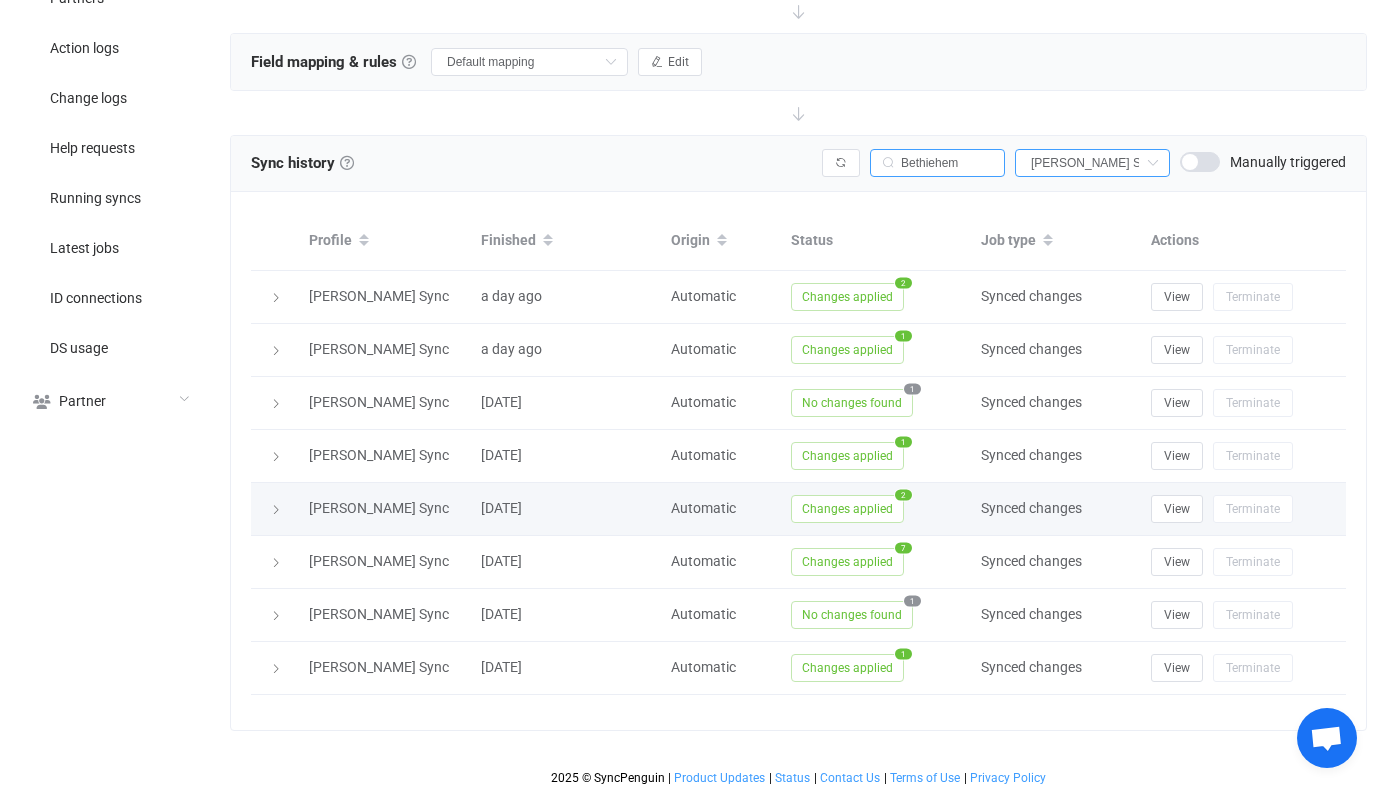 scroll, scrollTop: 635, scrollLeft: 0, axis: vertical 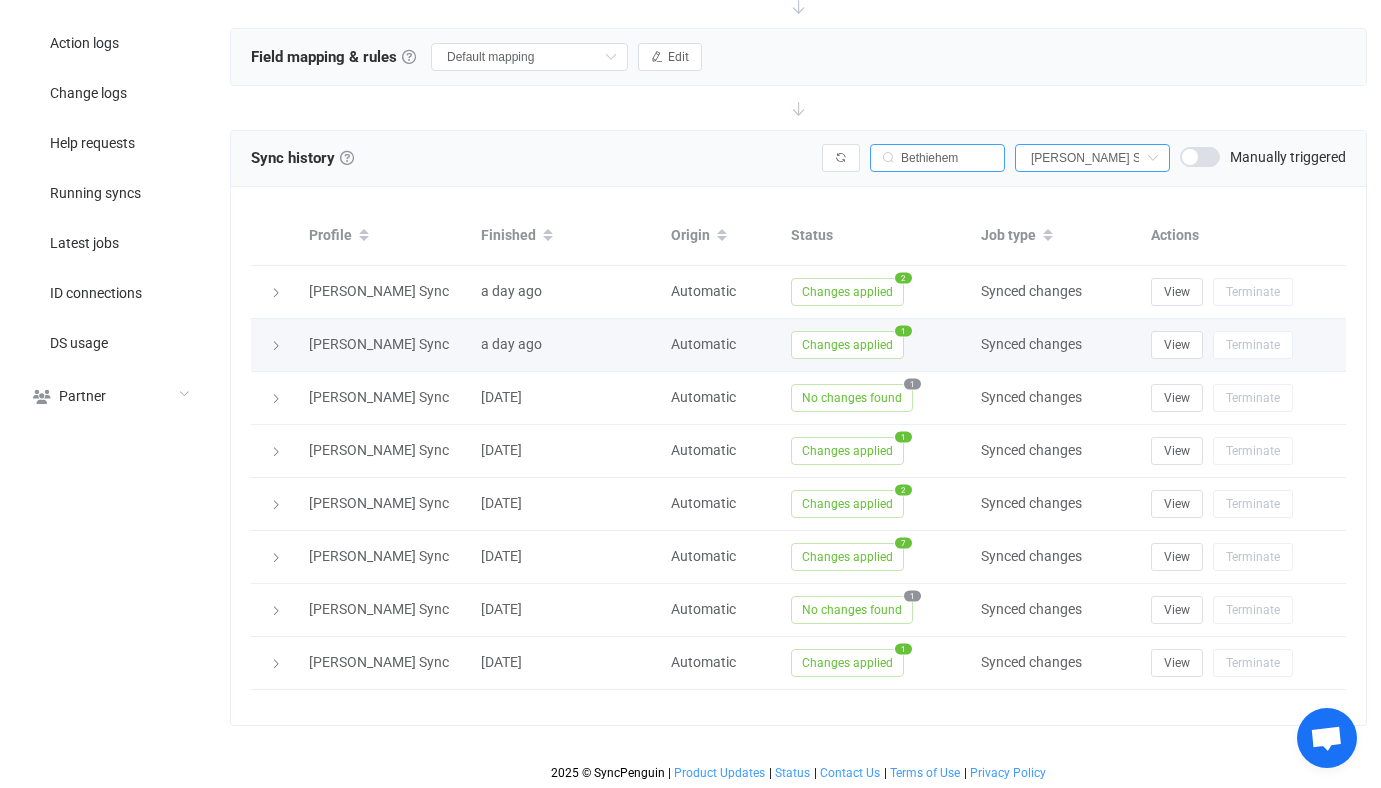 click on "Changes applied" at bounding box center [847, 345] 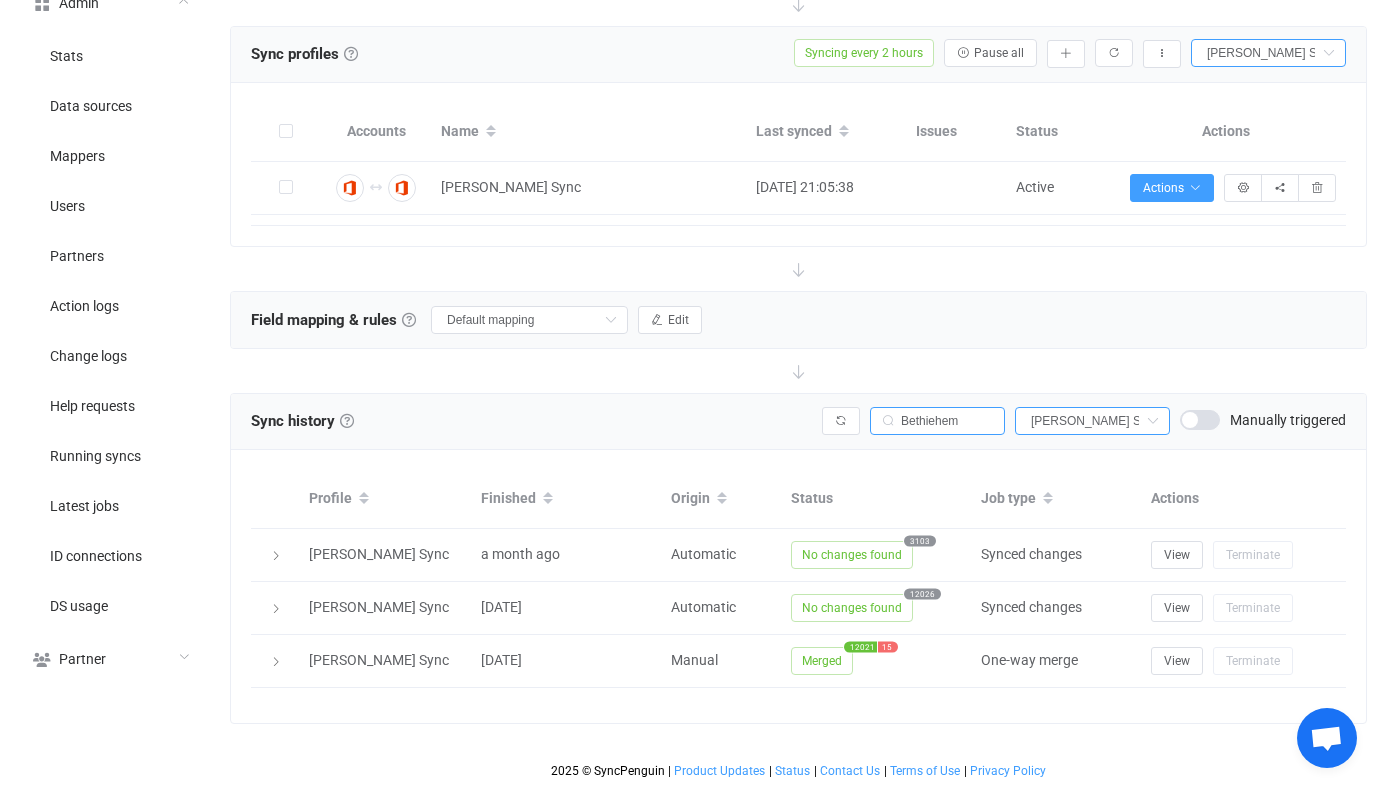 scroll, scrollTop: 370, scrollLeft: 0, axis: vertical 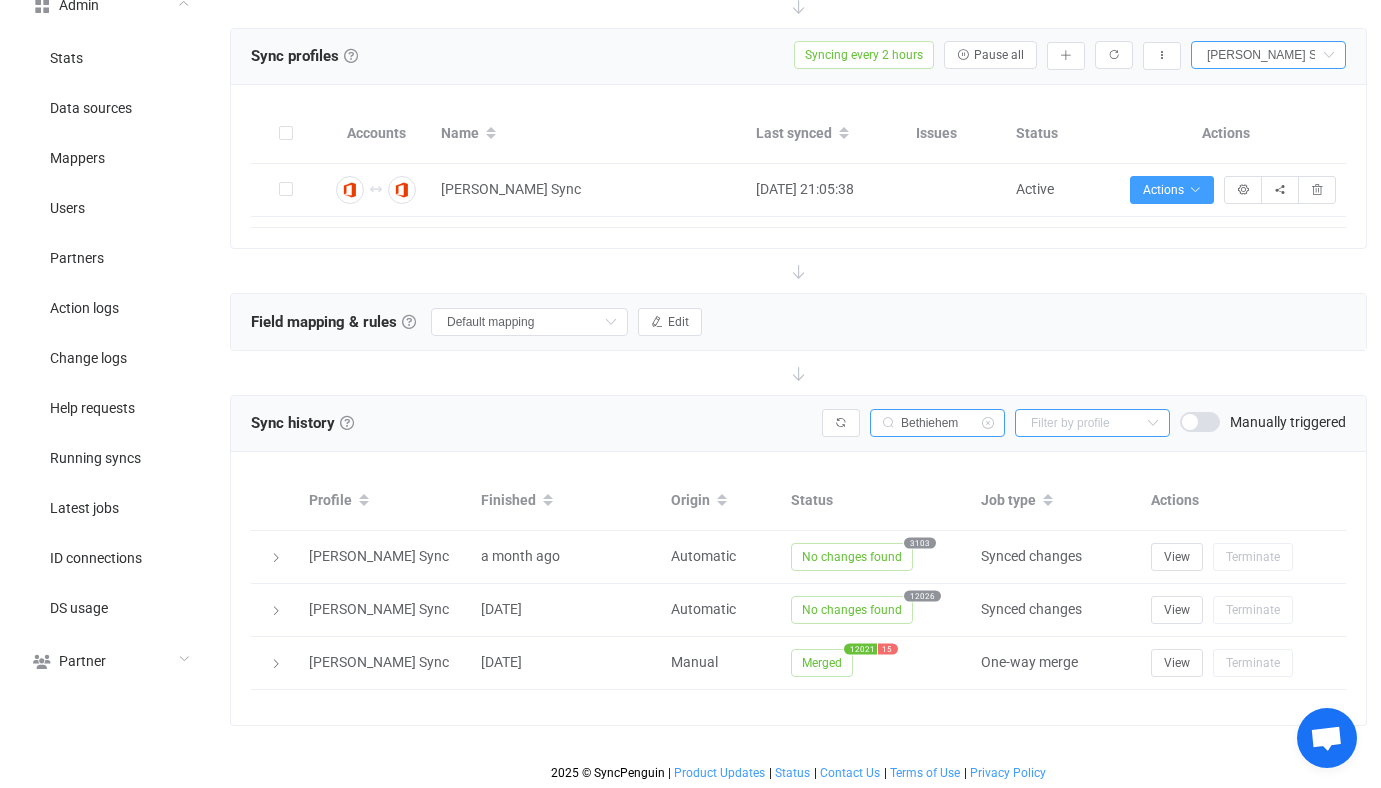 click at bounding box center [1092, 423] 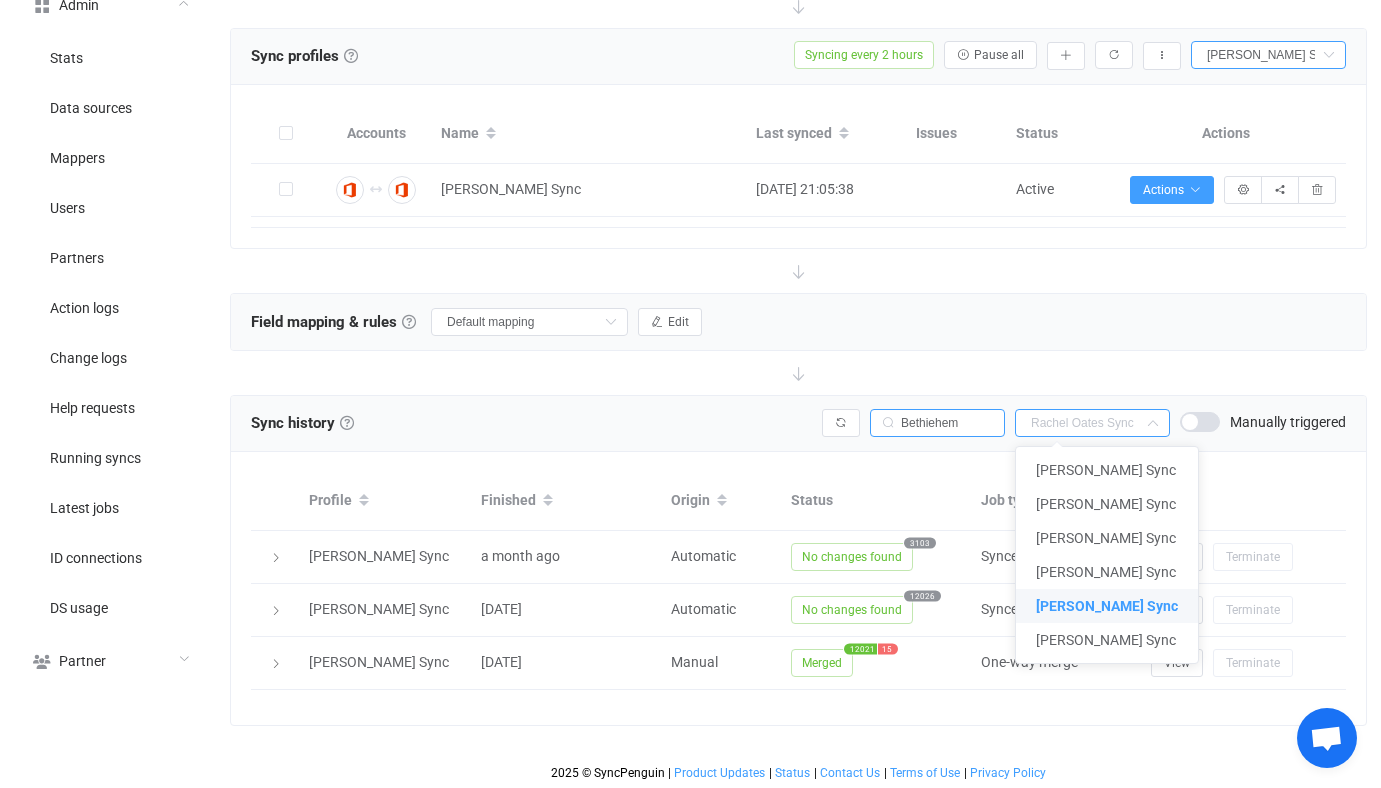 click on "Rachel Oates Sync" at bounding box center [1107, 606] 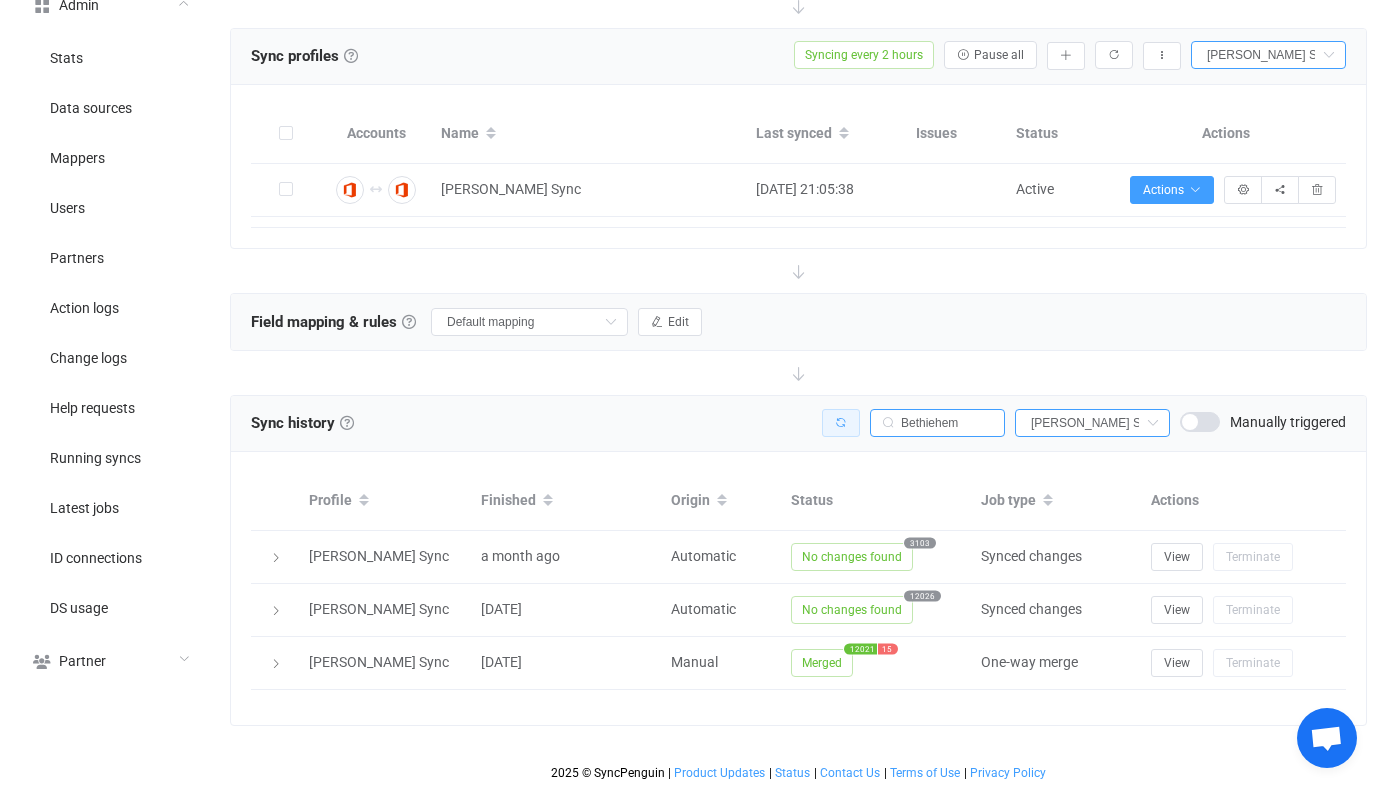 click at bounding box center [841, 423] 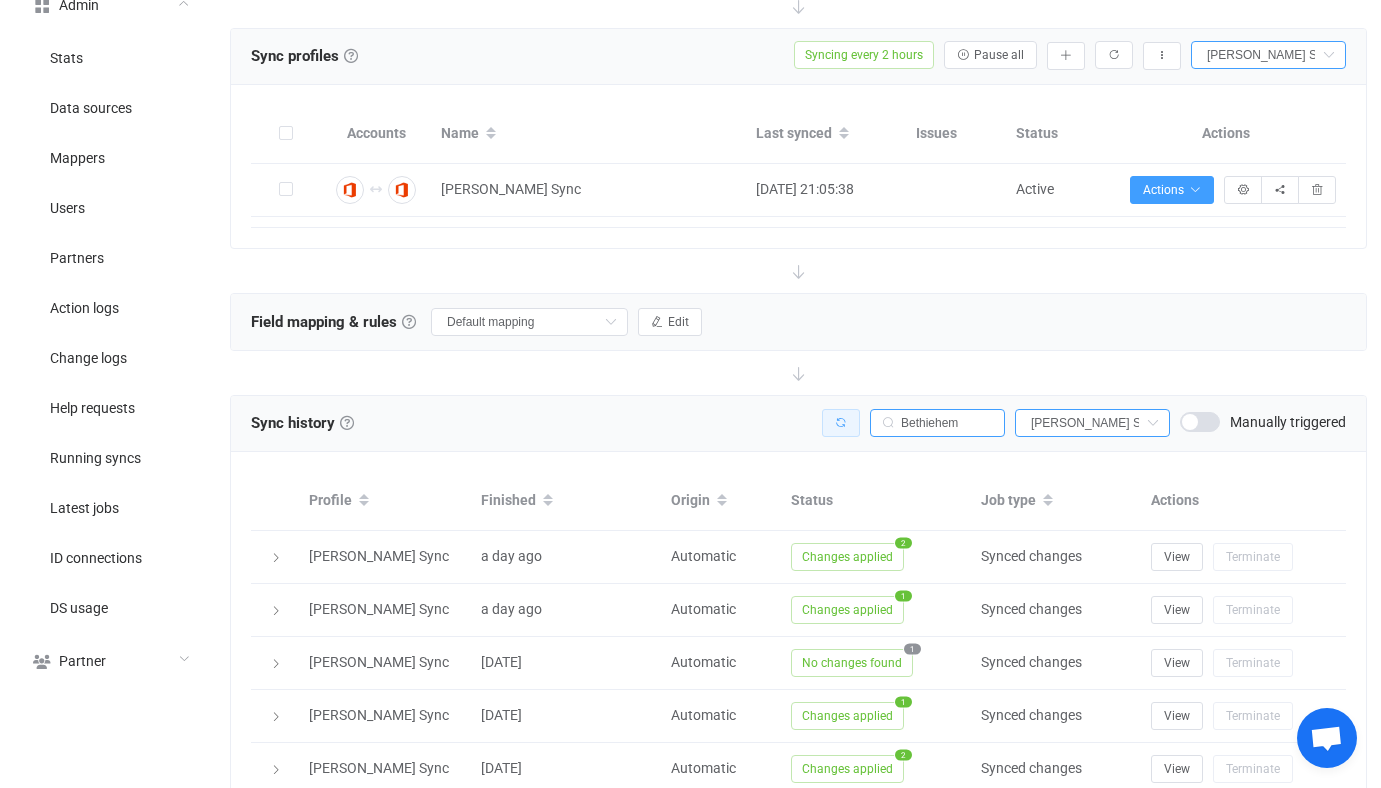 scroll, scrollTop: 469, scrollLeft: 0, axis: vertical 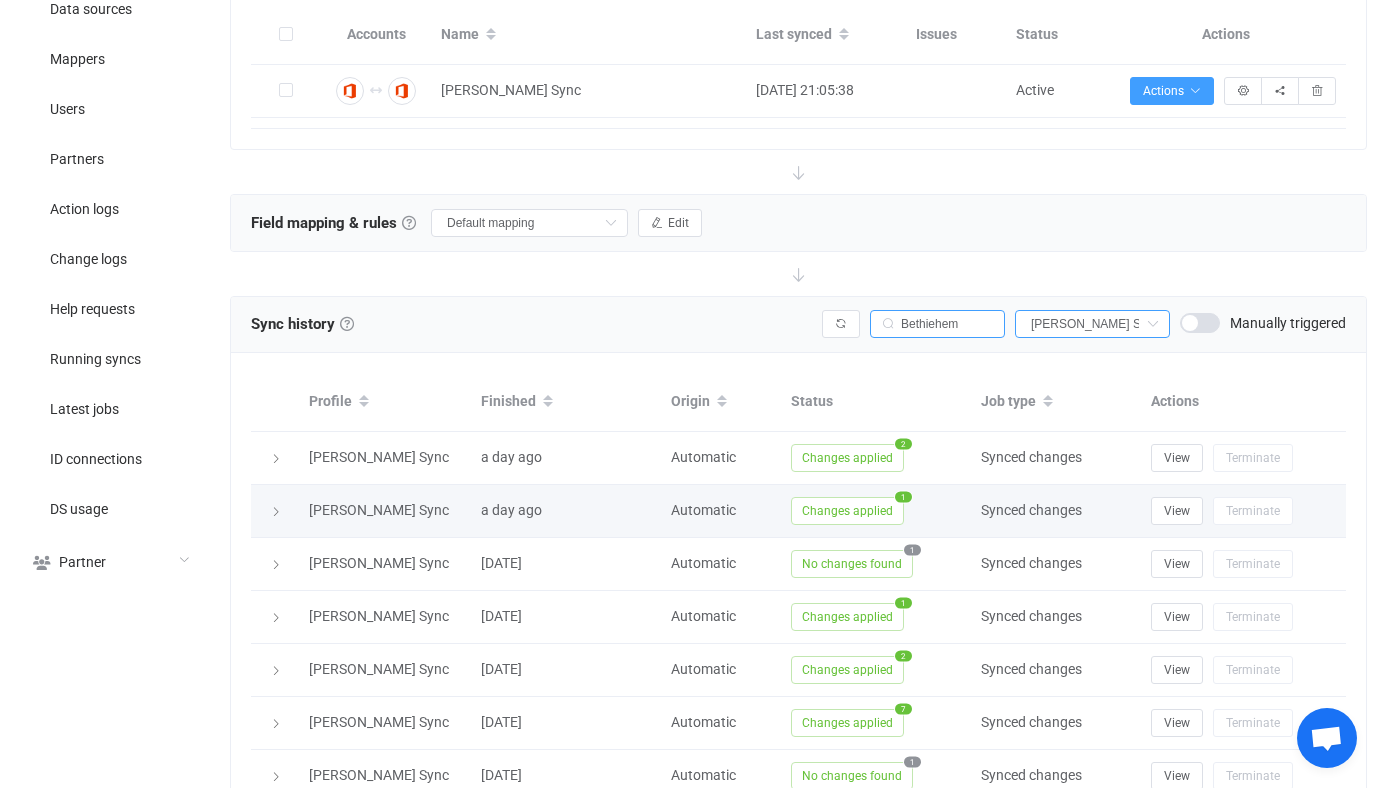 click on "Changes applied" at bounding box center (847, 511) 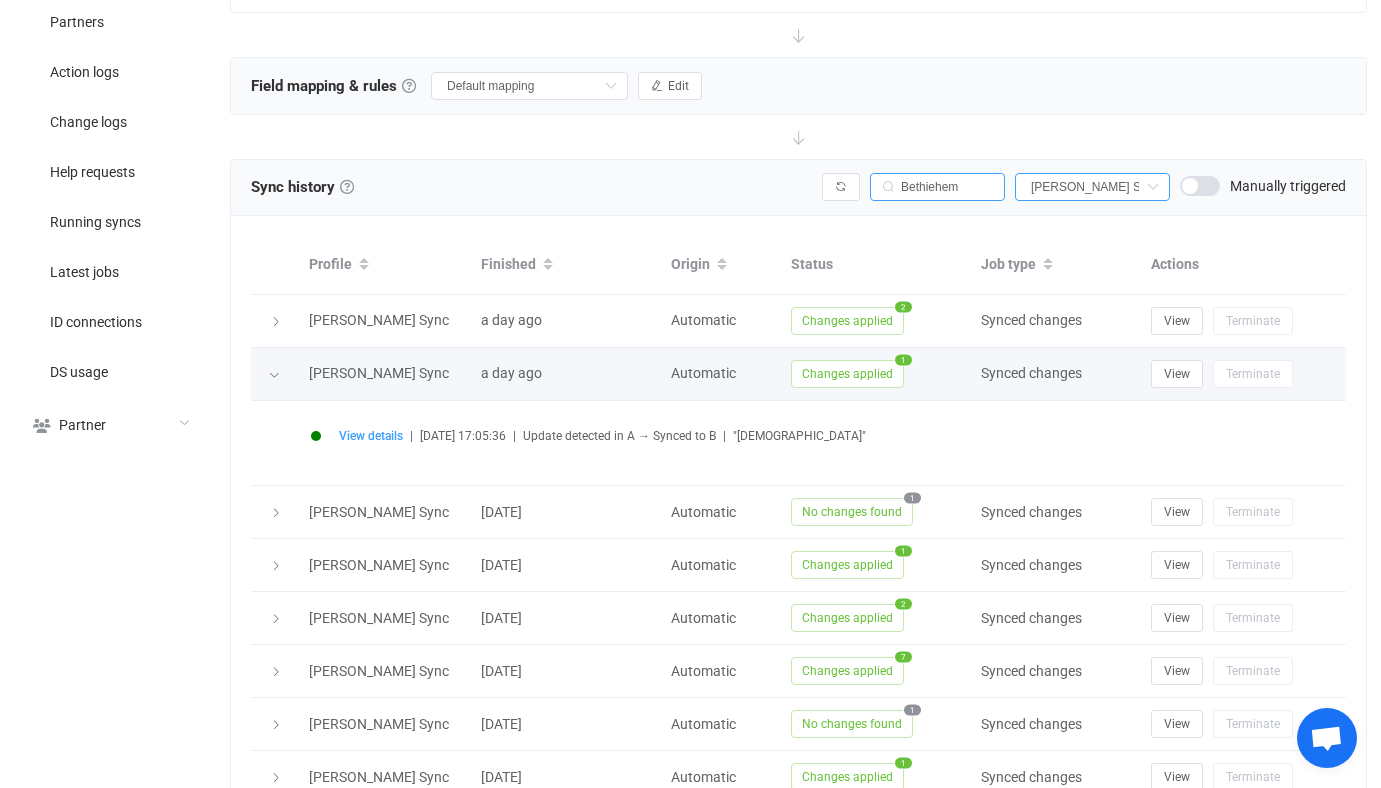scroll, scrollTop: 626, scrollLeft: 0, axis: vertical 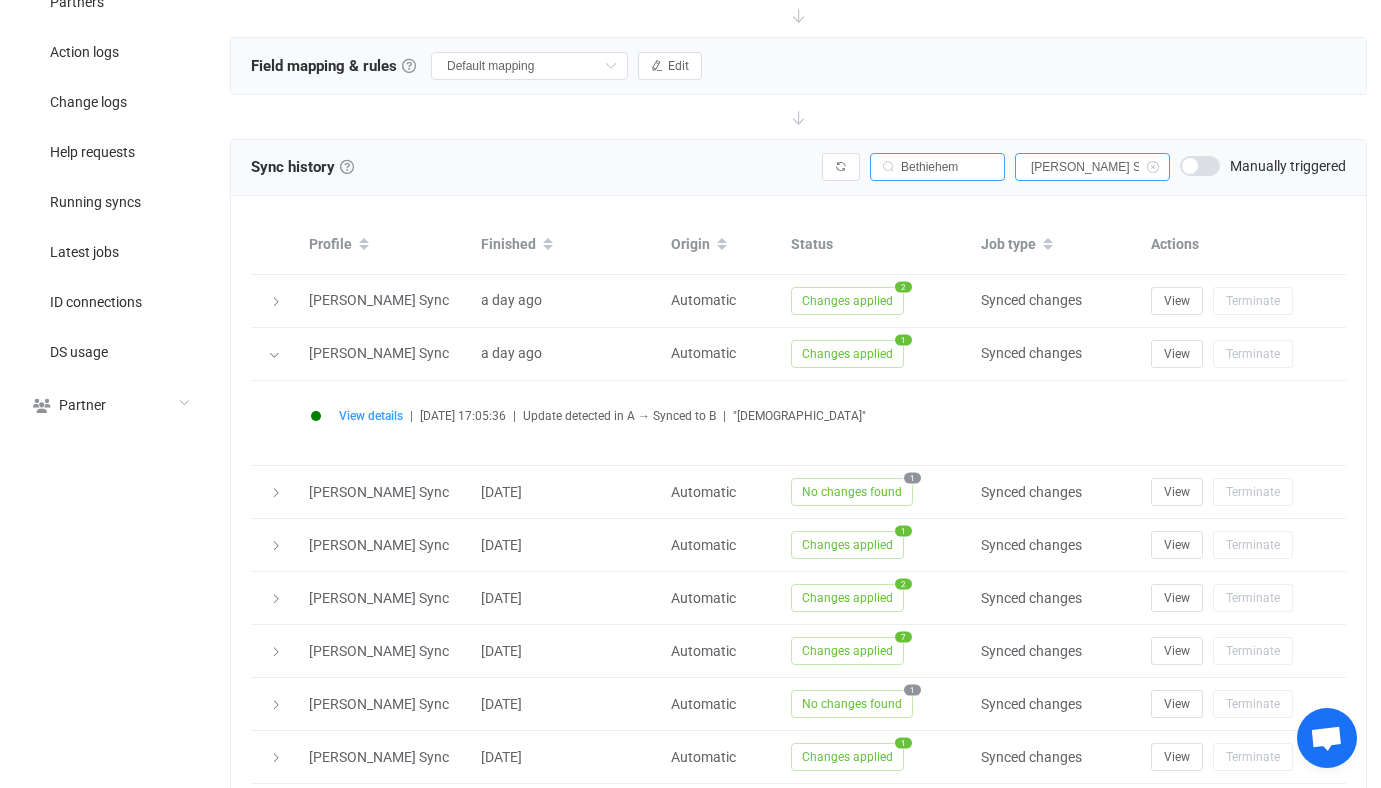 type 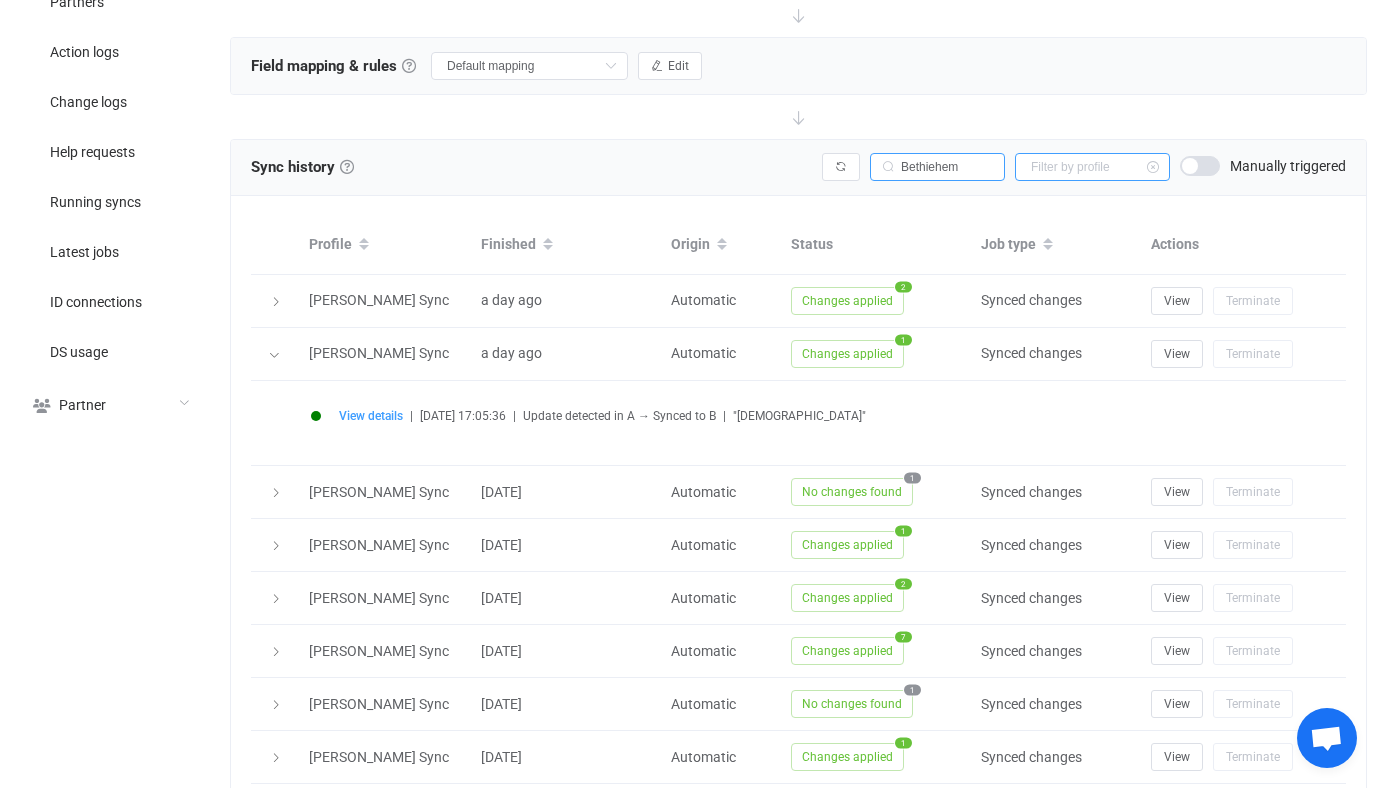 click at bounding box center [1092, 167] 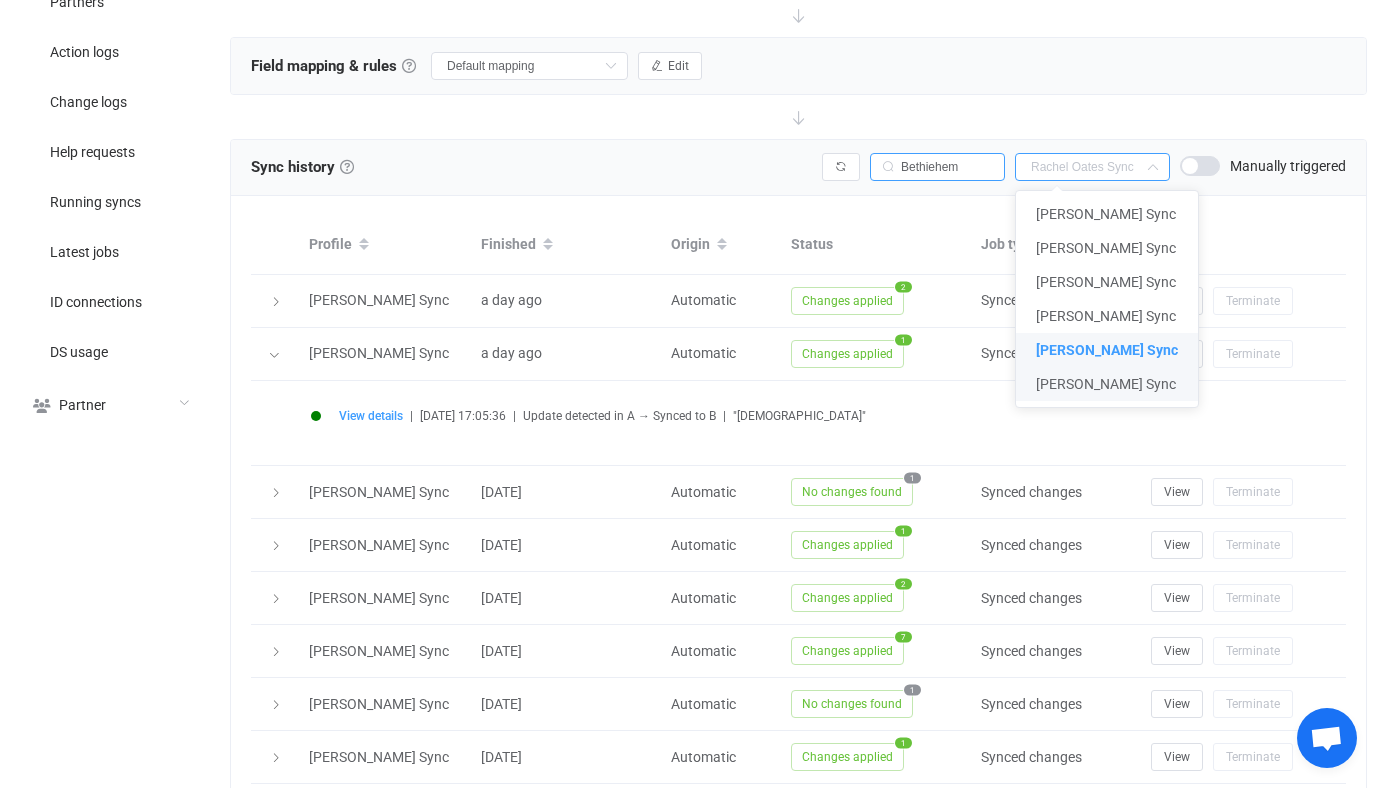 click on "Michael Greer Sync" at bounding box center (1106, 384) 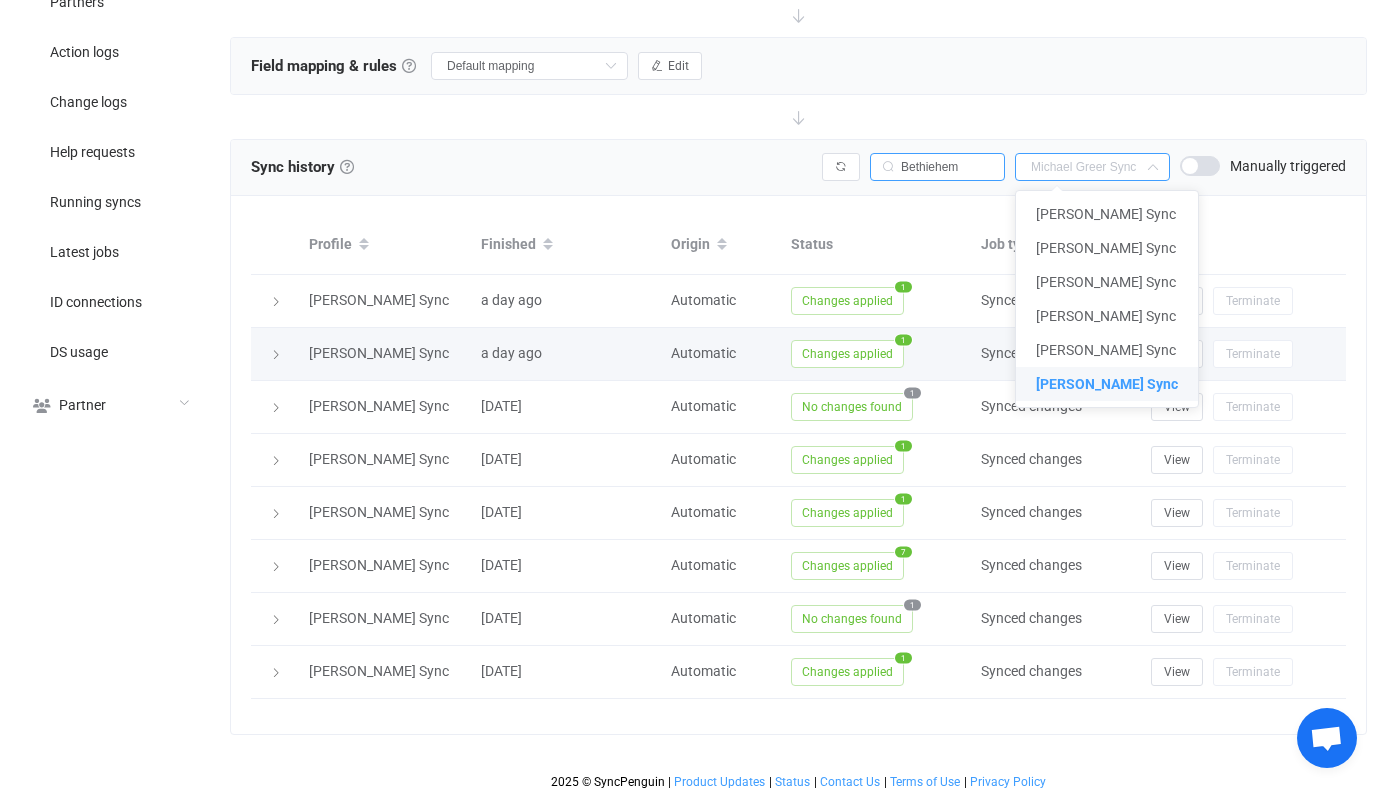 click on "Changes applied" at bounding box center [847, 354] 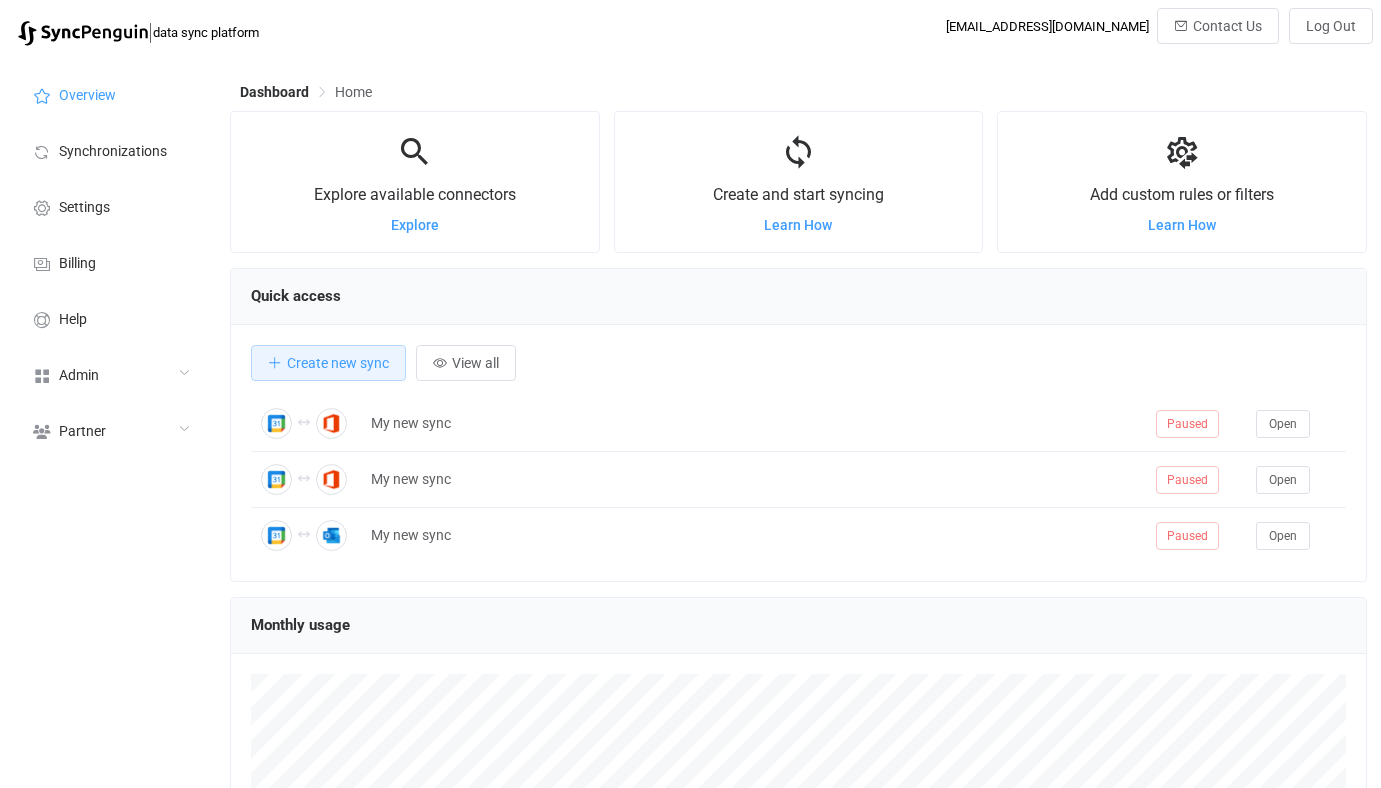 scroll, scrollTop: 0, scrollLeft: 0, axis: both 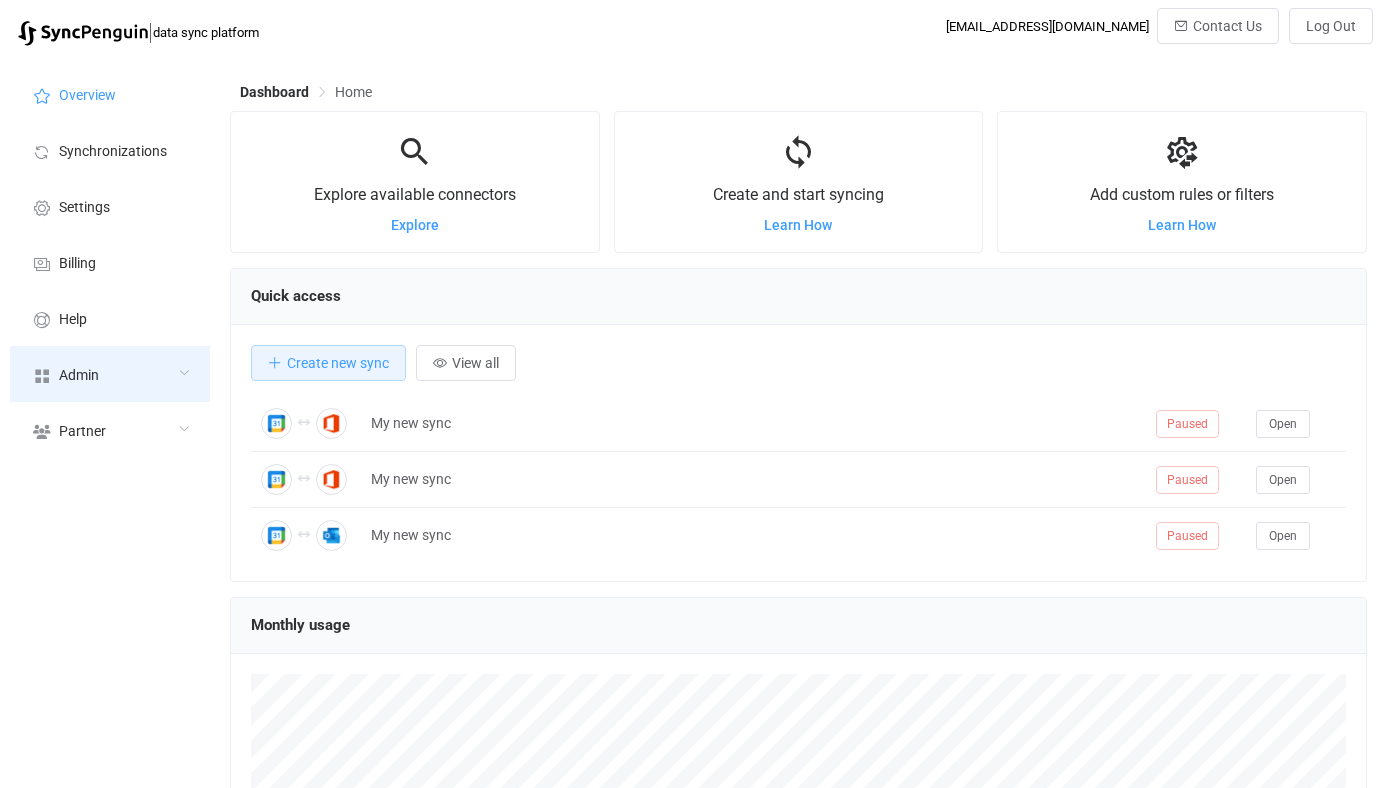 click on "Admin" at bounding box center [110, 374] 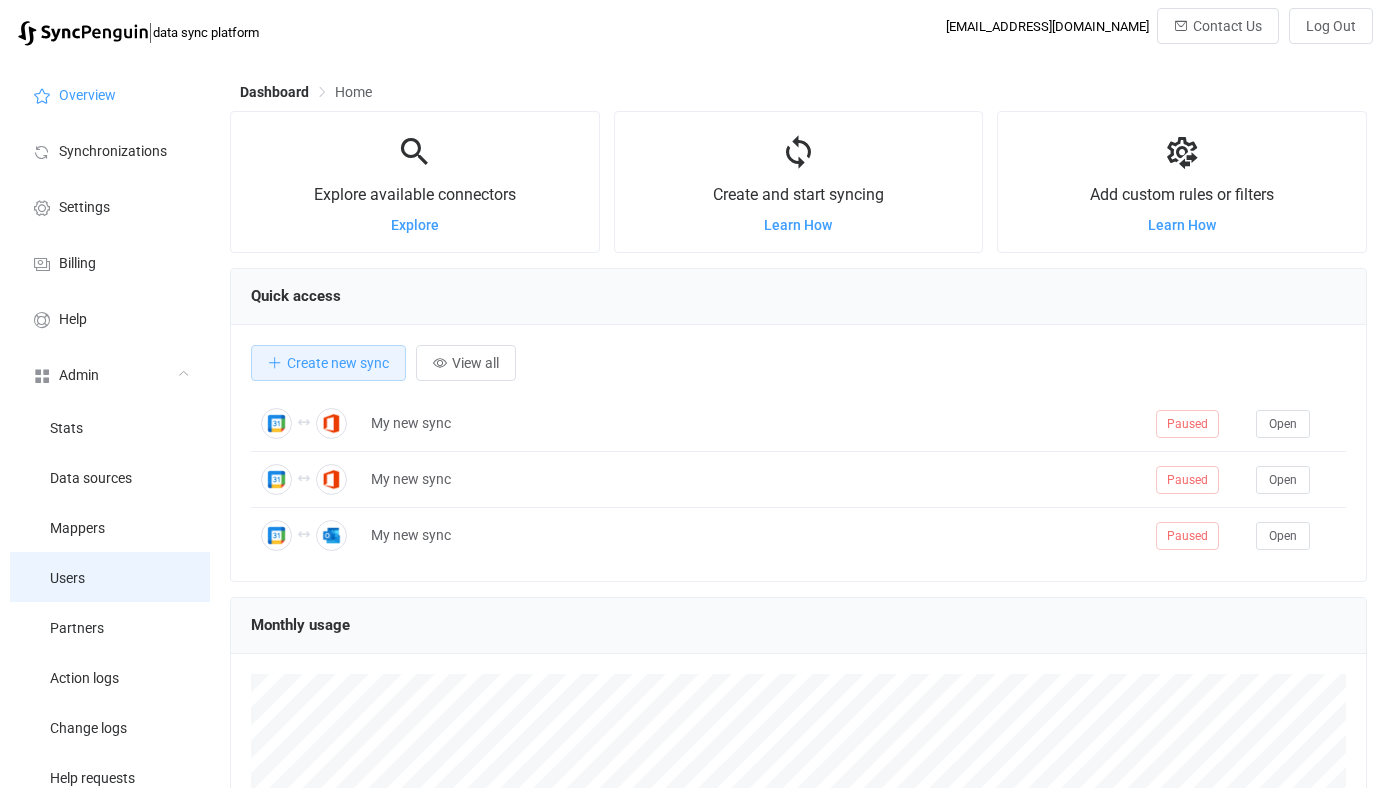 click on "Users" at bounding box center [110, 577] 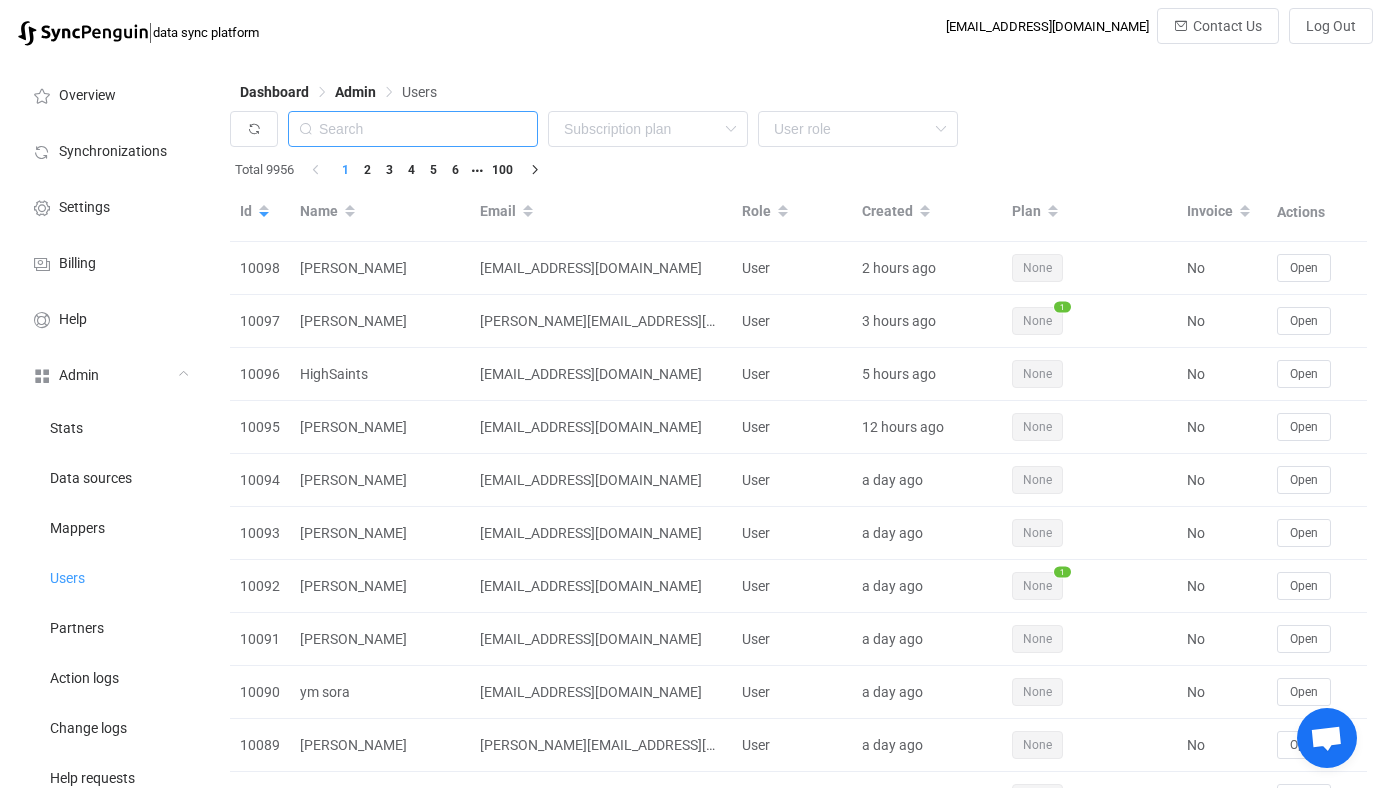click at bounding box center [413, 129] 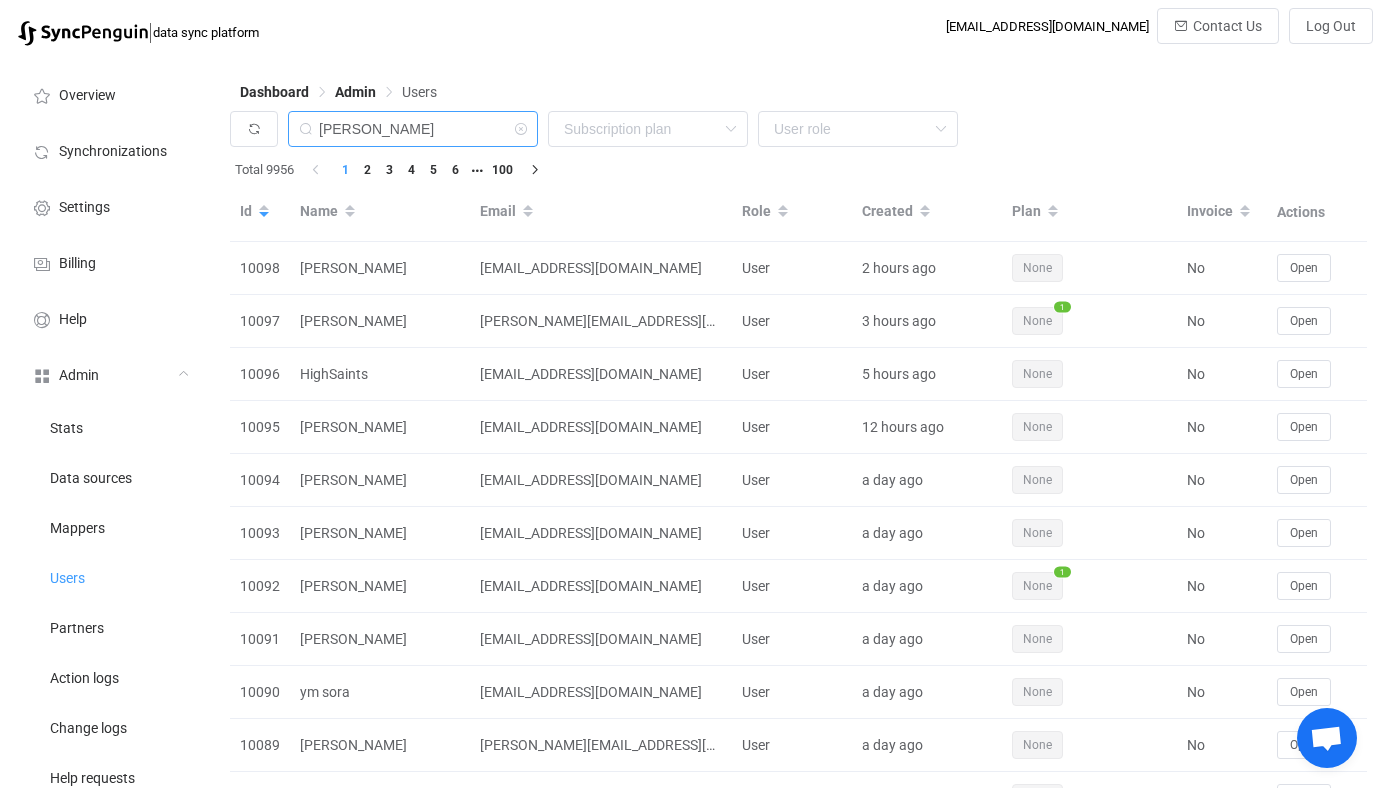 type on "clarkson" 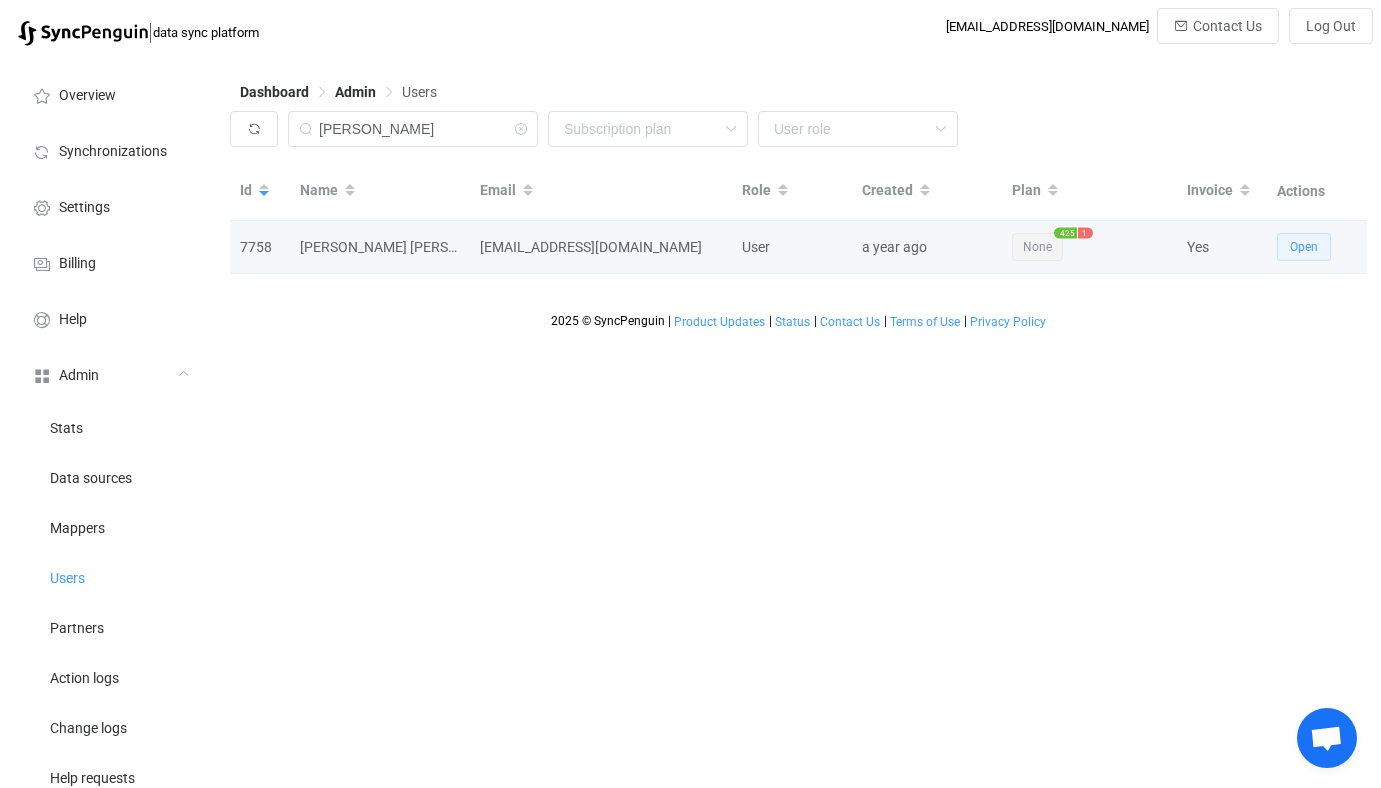 click on "Open" at bounding box center [1304, 247] 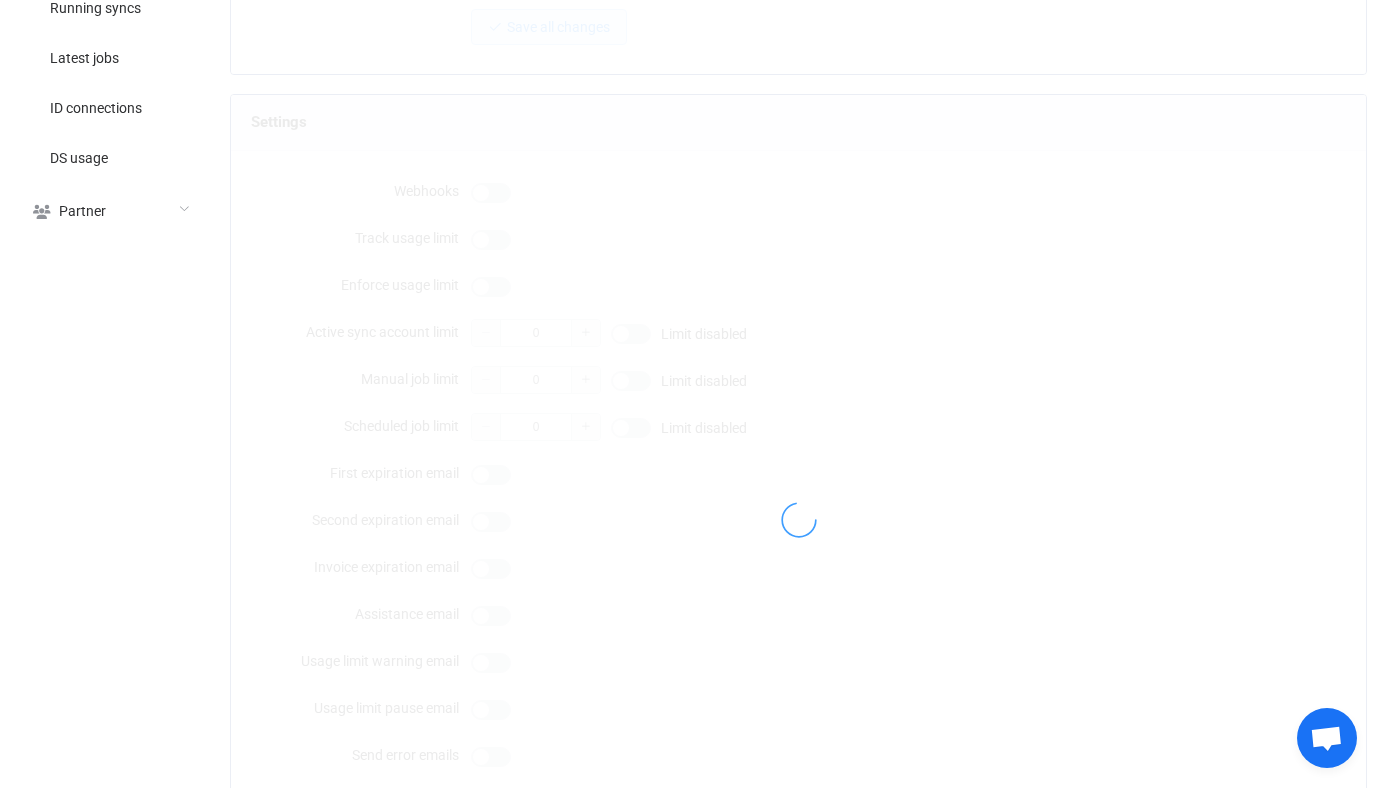 type on "it@clarksonevans.co.uk" 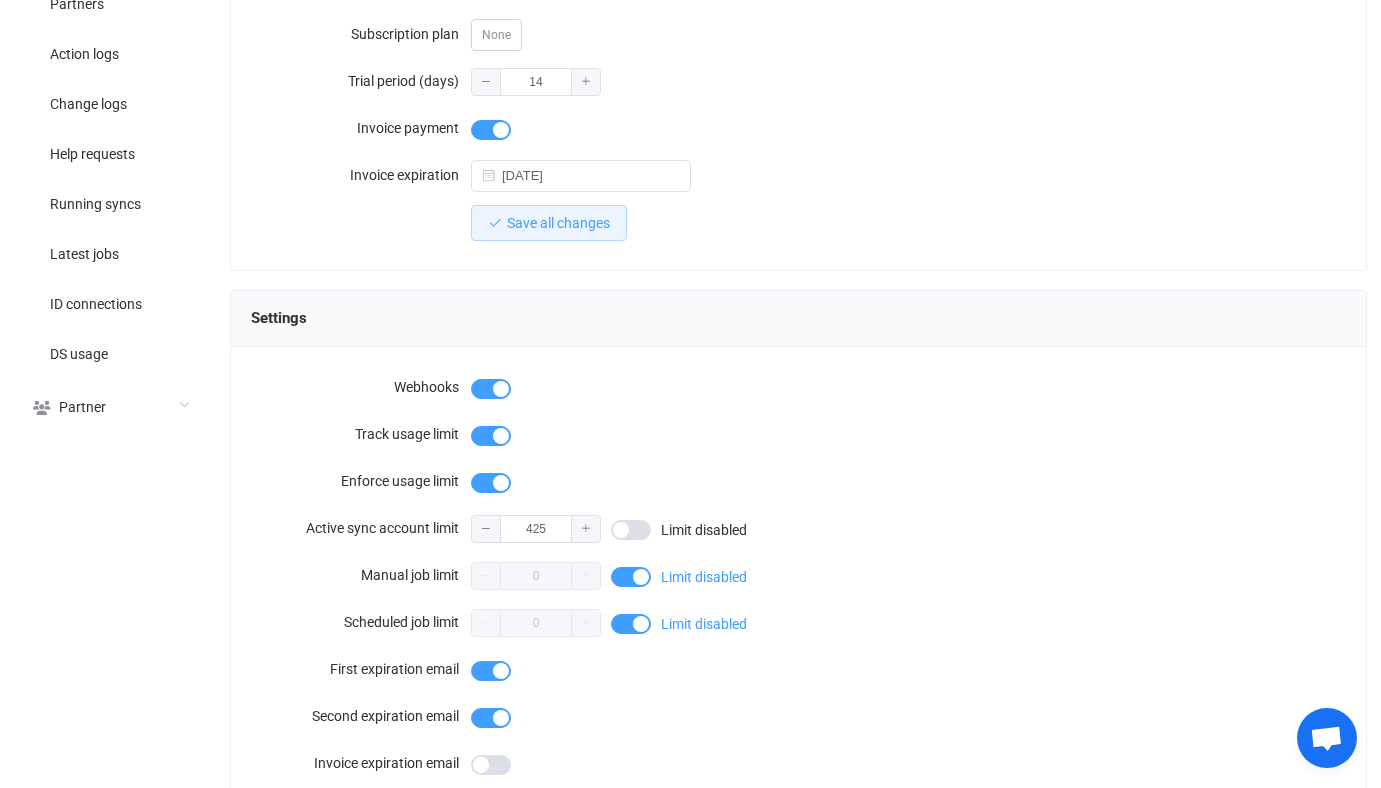 scroll, scrollTop: 603, scrollLeft: 0, axis: vertical 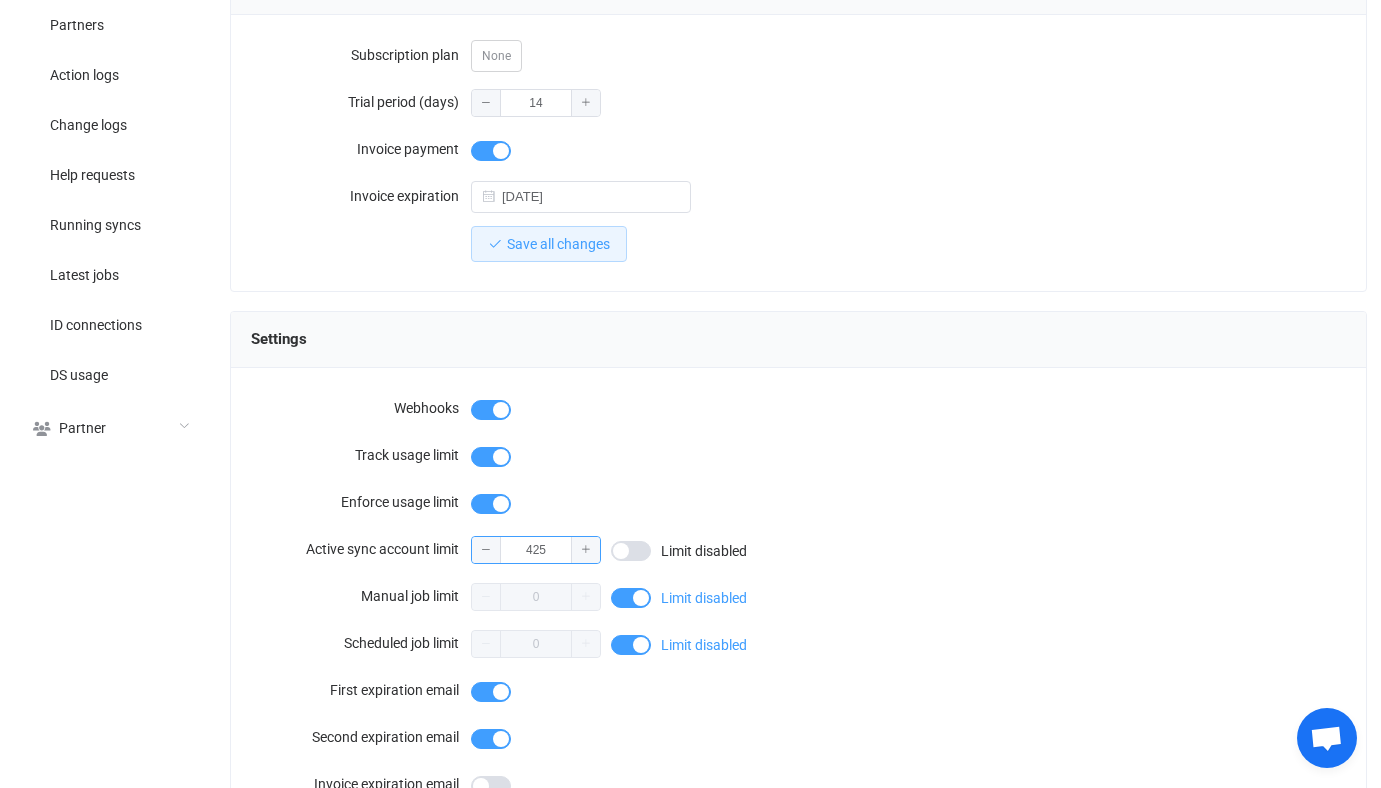 click on "425" at bounding box center [536, 550] 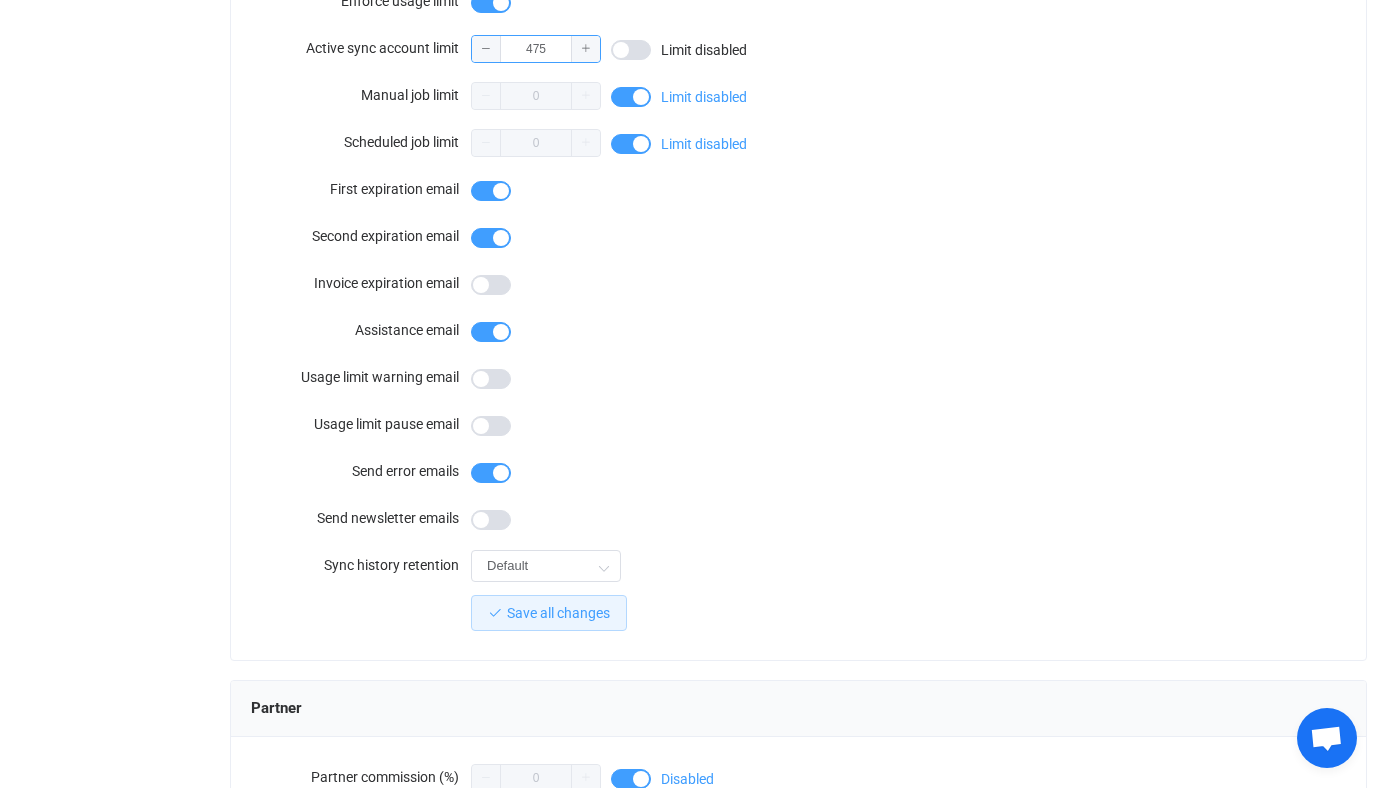 scroll, scrollTop: 1139, scrollLeft: 0, axis: vertical 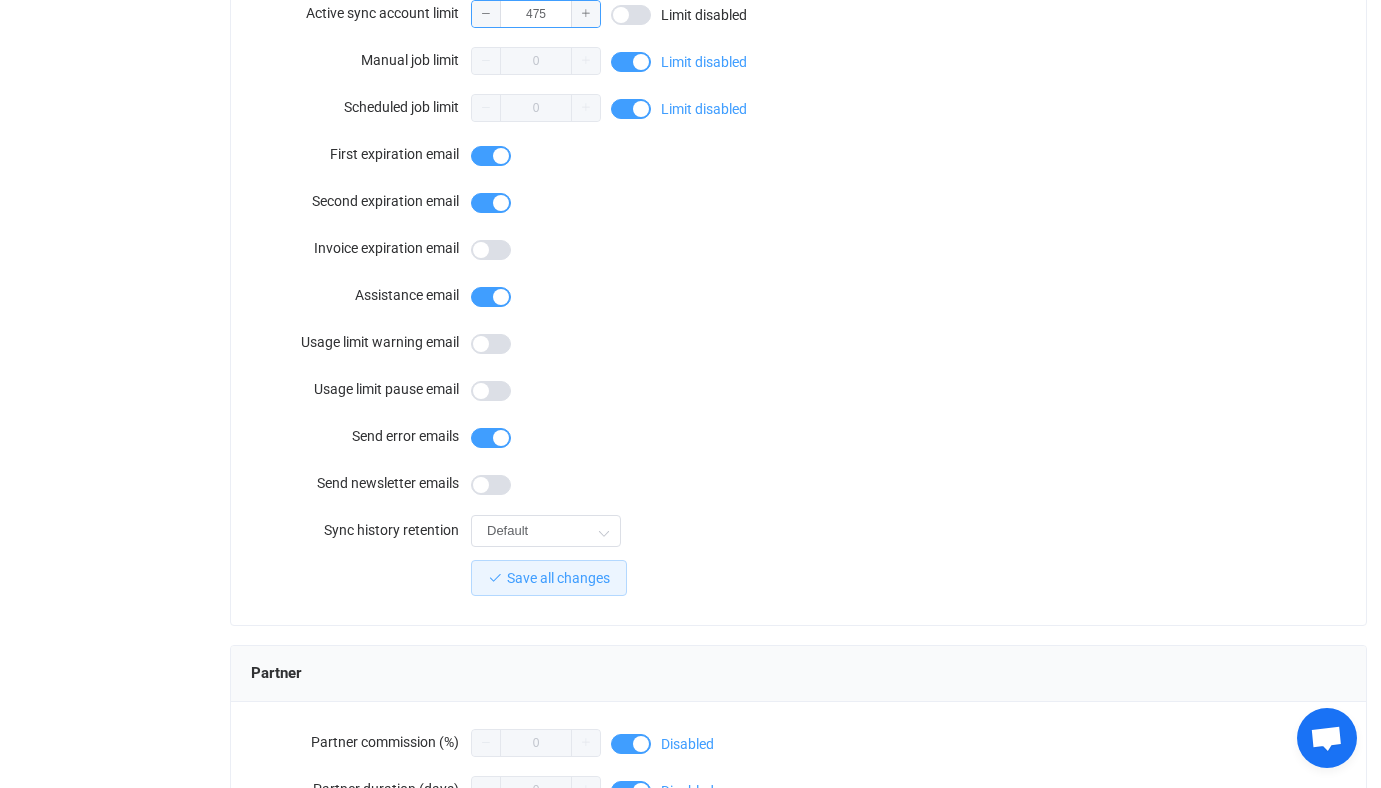 type on "475" 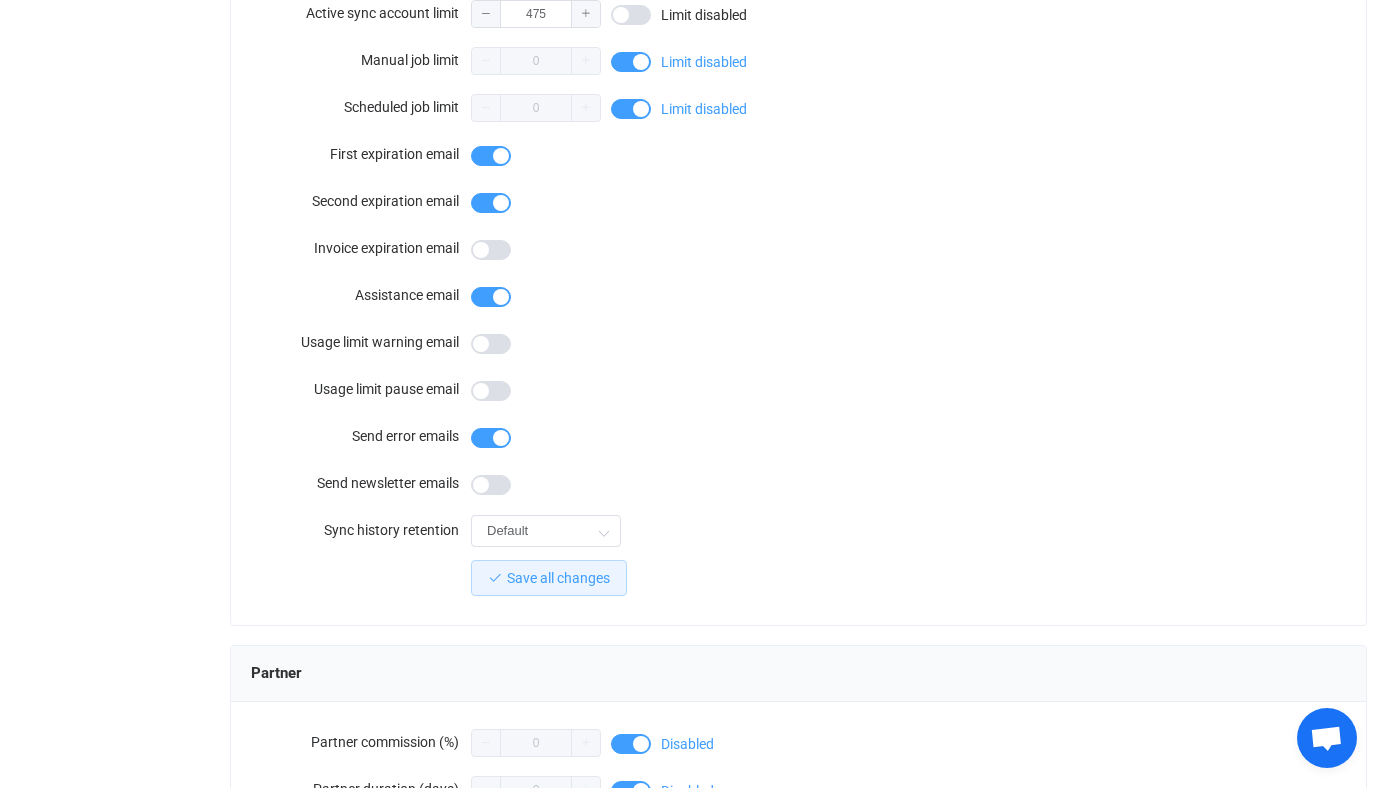 click on "Webhooks Track usage limit Enforce usage limit Active sync account limit 475 Limit disabled Manual job limit 0 Limit disabled Scheduled job limit 0 Limit disabled First expiration email Second expiration email Invoice expiration email Assistance email Usage limit warning email Usage limit pause email Send error emails Send newsletter emails Sync history retention Default Default 1 hour 6 hours 12 hours 24 hours 3 days 7 days 14 days Save all changes" at bounding box center (798, 228) 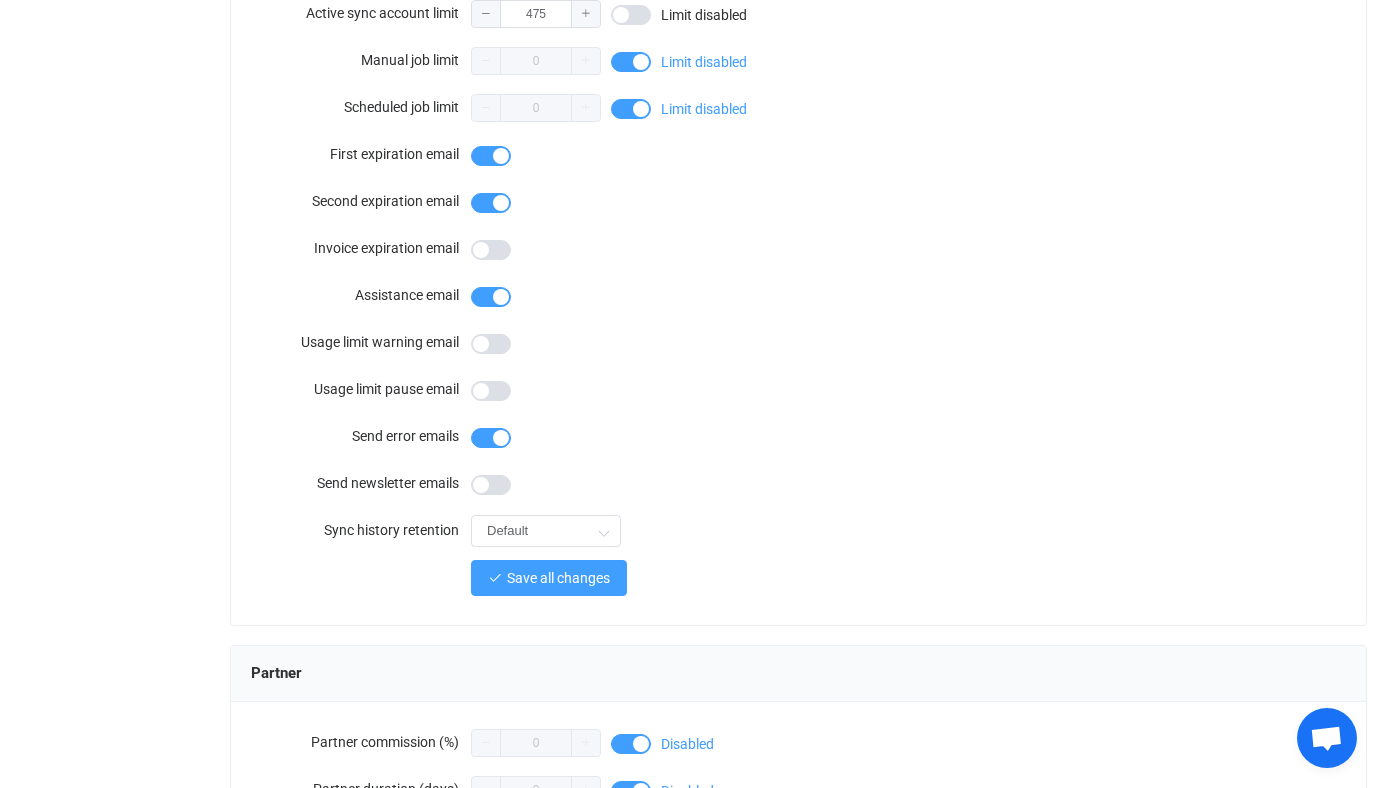 click on "Save all changes" at bounding box center [558, 578] 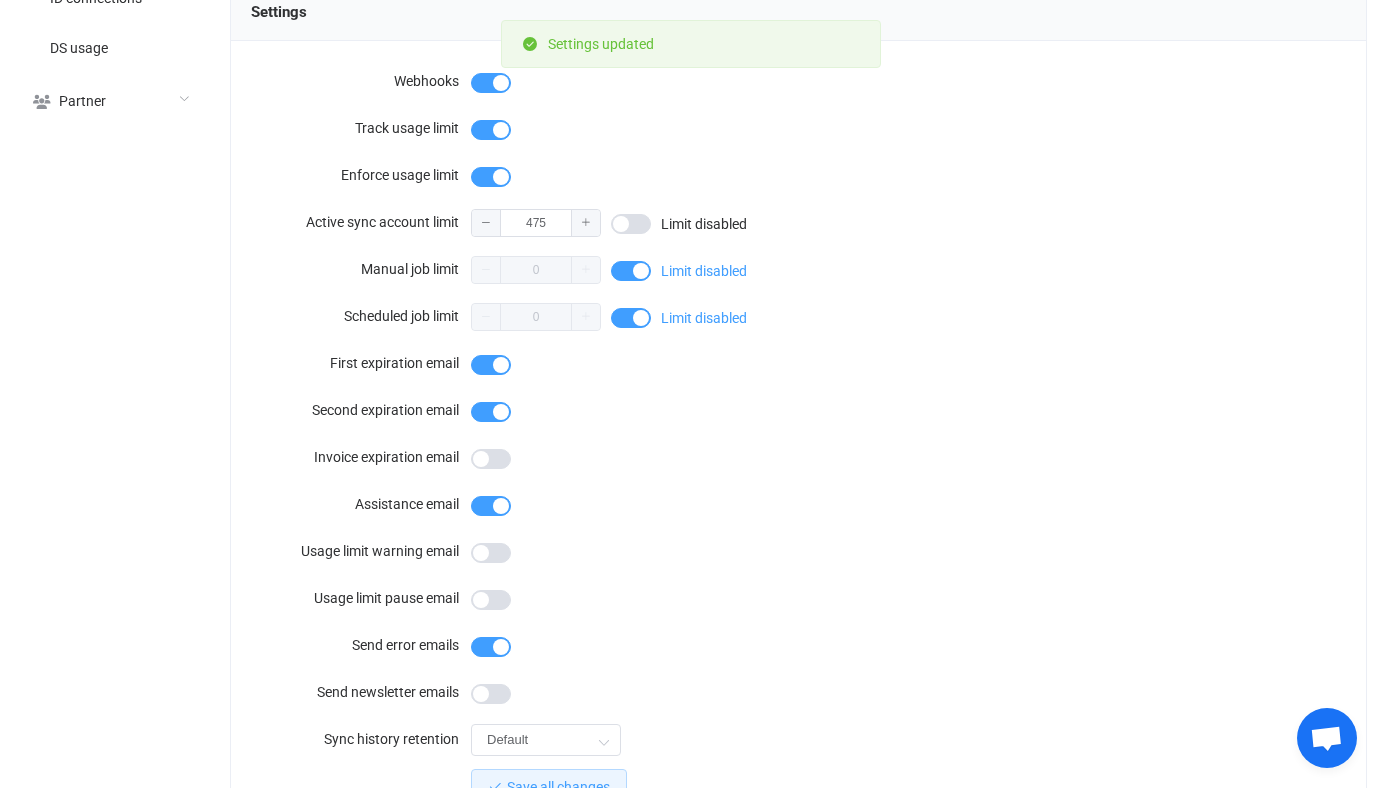 scroll, scrollTop: 792, scrollLeft: 0, axis: vertical 